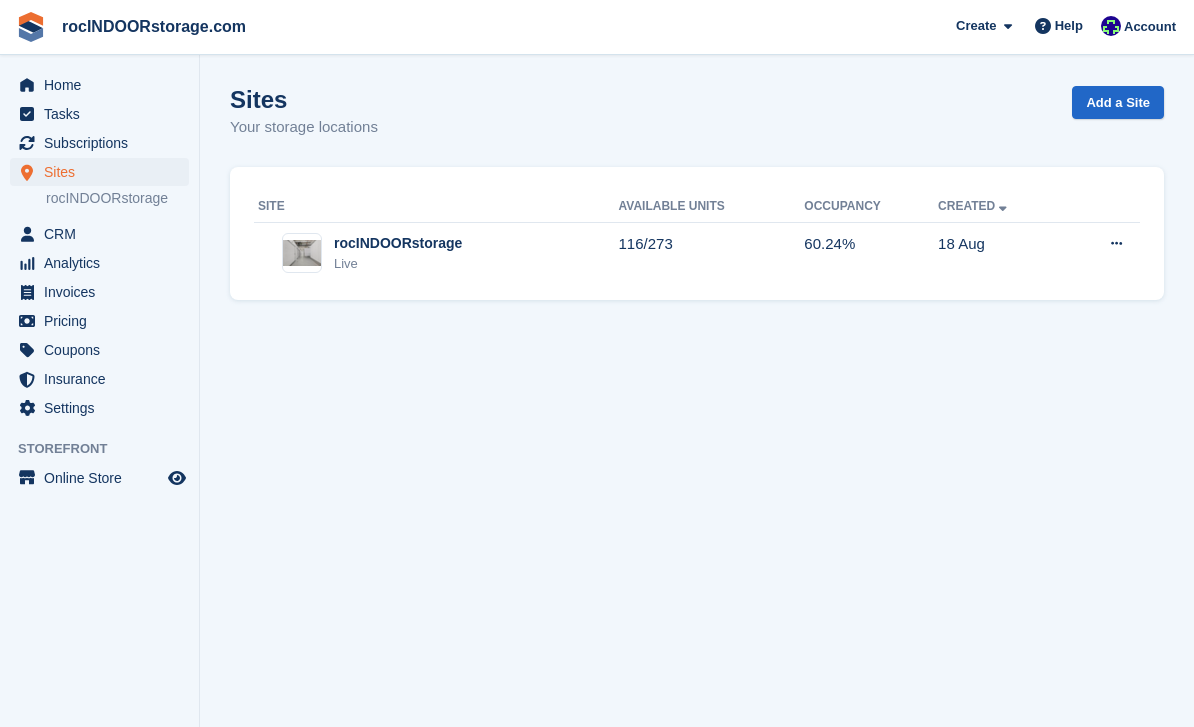 scroll, scrollTop: 0, scrollLeft: 0, axis: both 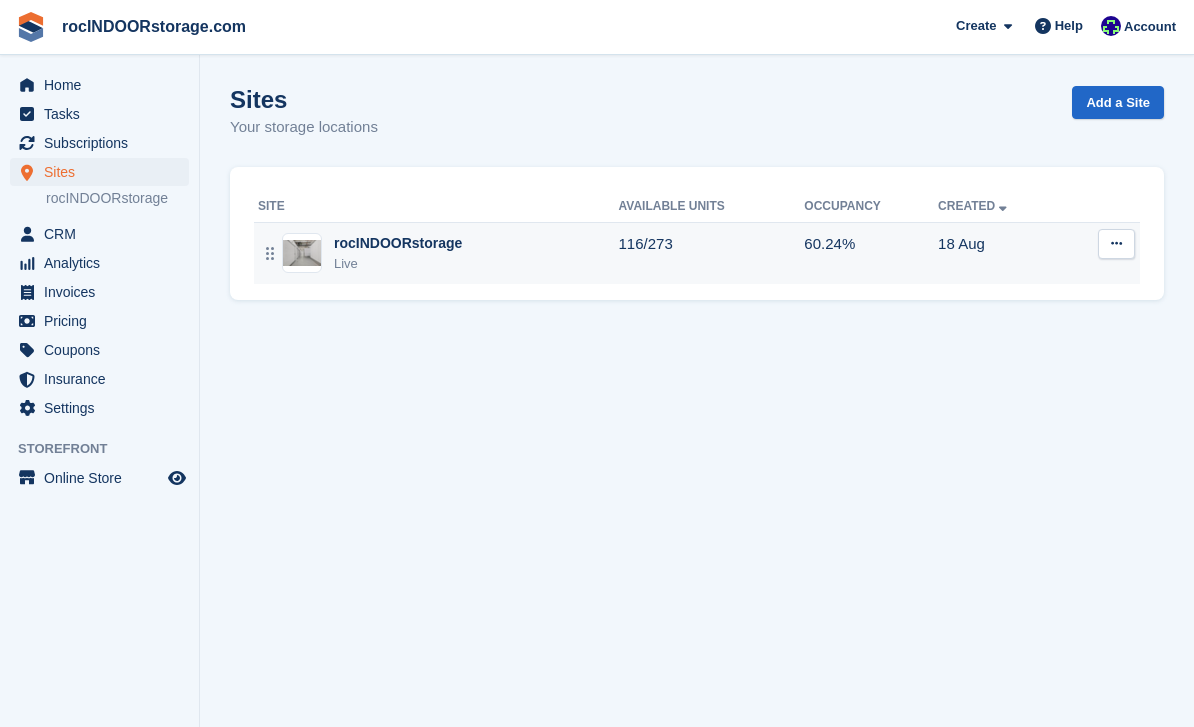 click on "rocINDOORstorage
Live" at bounding box center (438, 253) 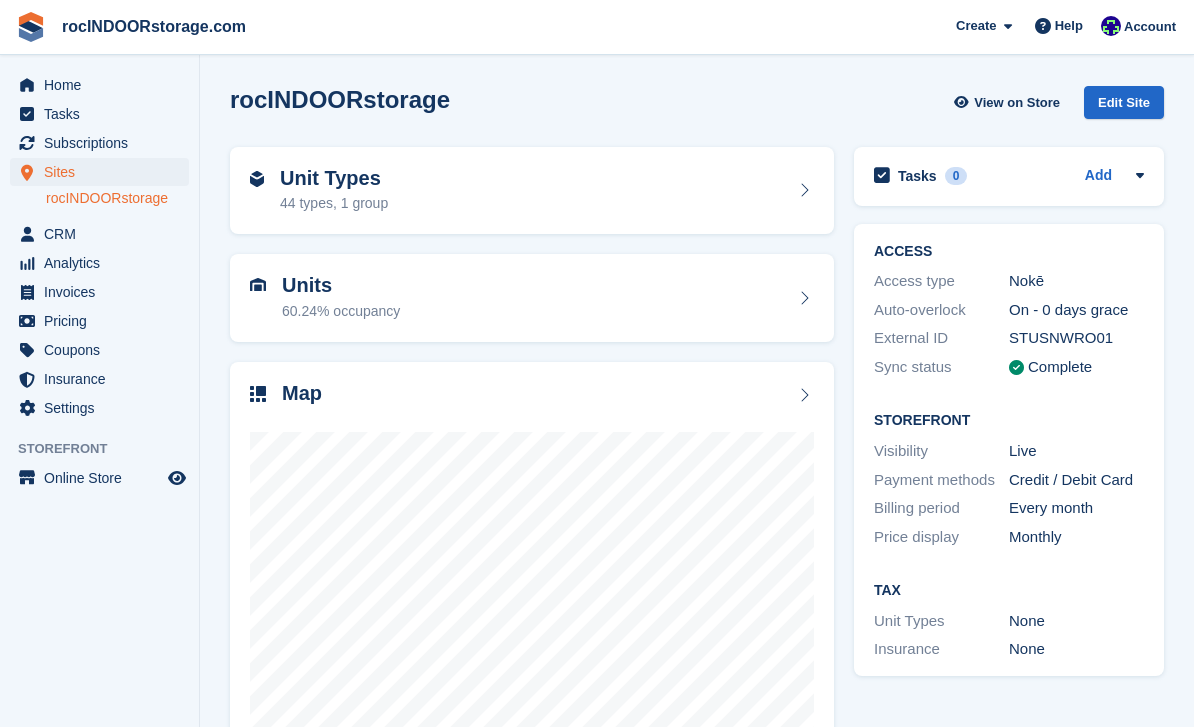 scroll, scrollTop: 0, scrollLeft: 0, axis: both 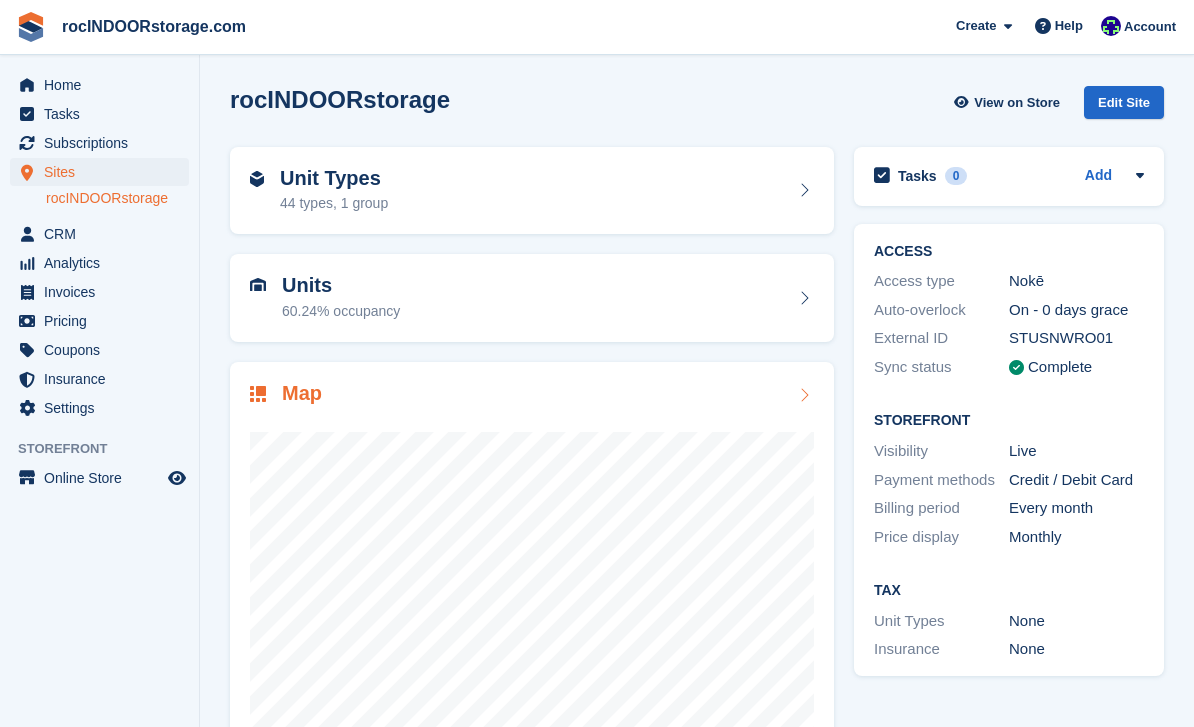 click on "Map" at bounding box center [532, 395] 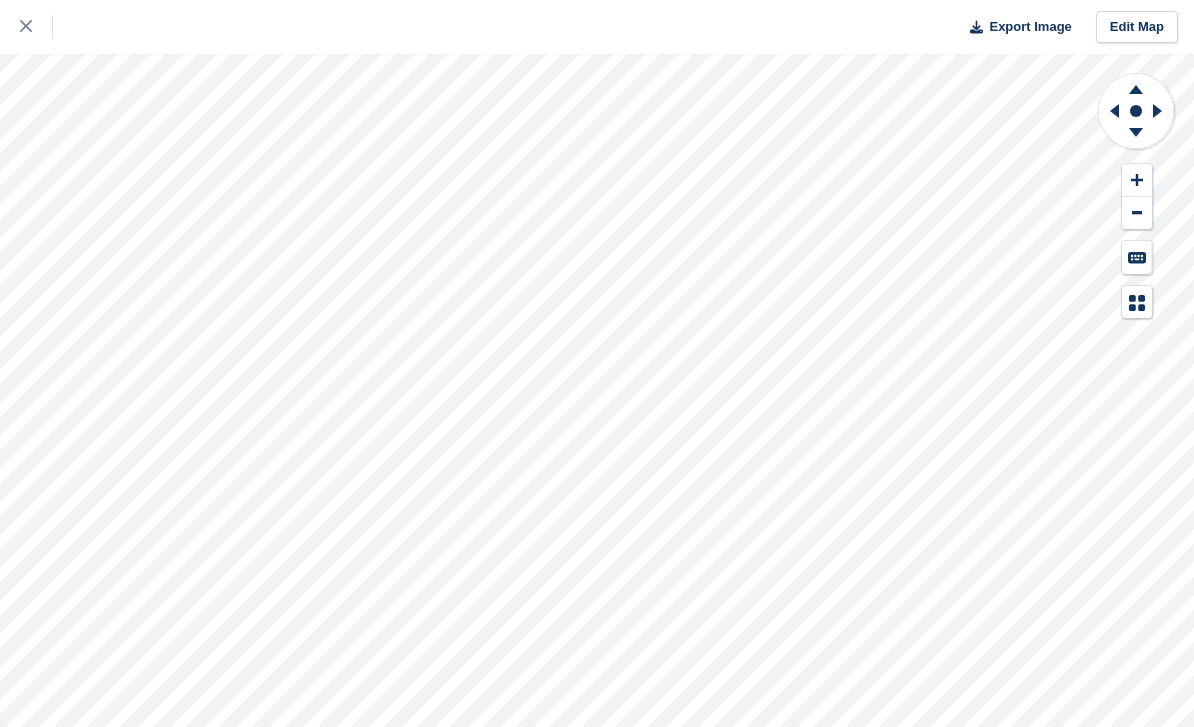 scroll, scrollTop: 0, scrollLeft: 0, axis: both 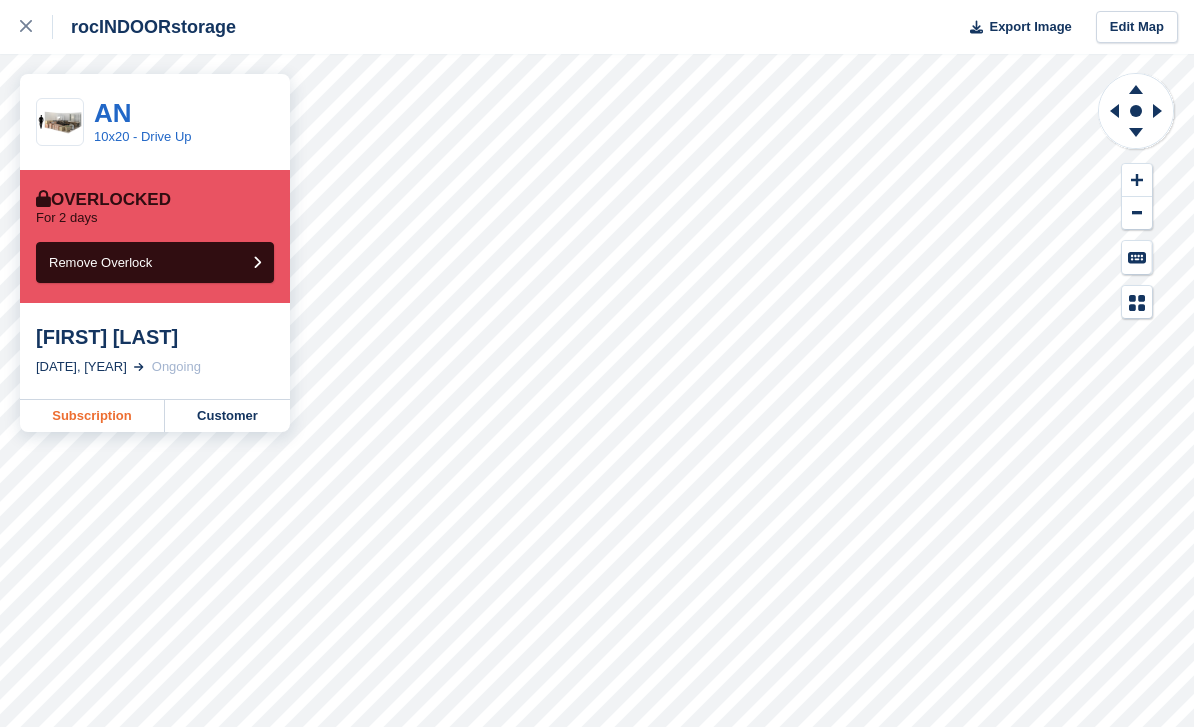 click on "Subscription" at bounding box center (92, 416) 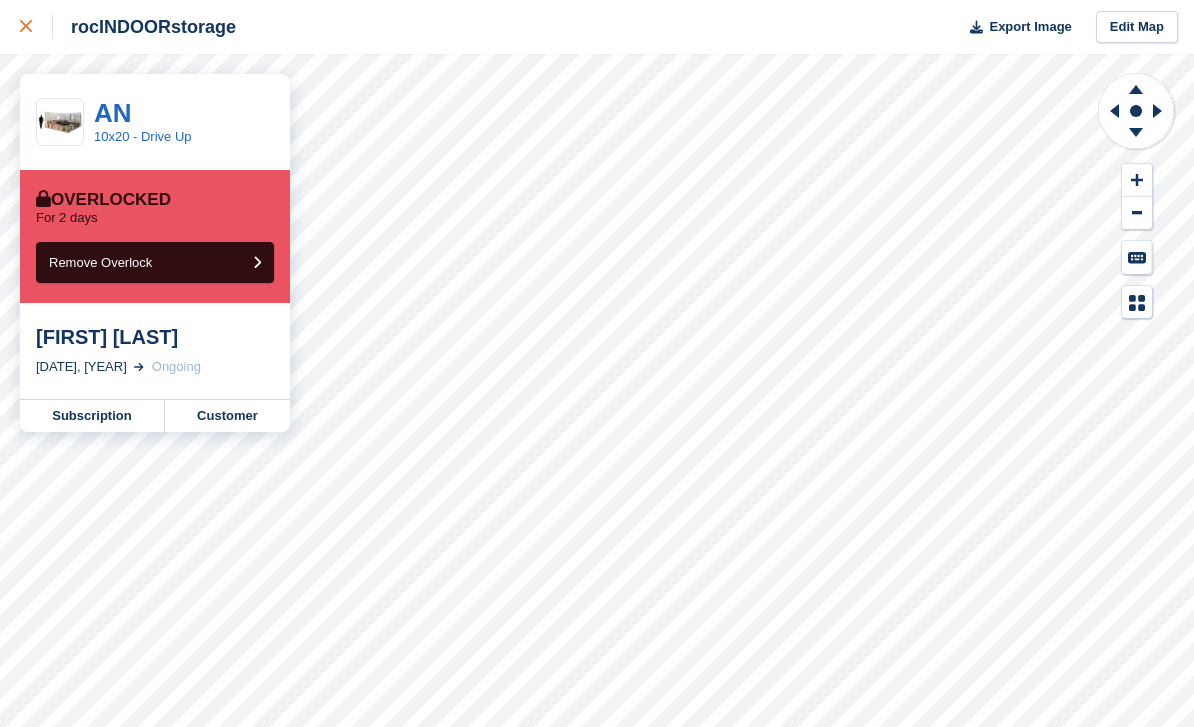 click at bounding box center [26, 27] 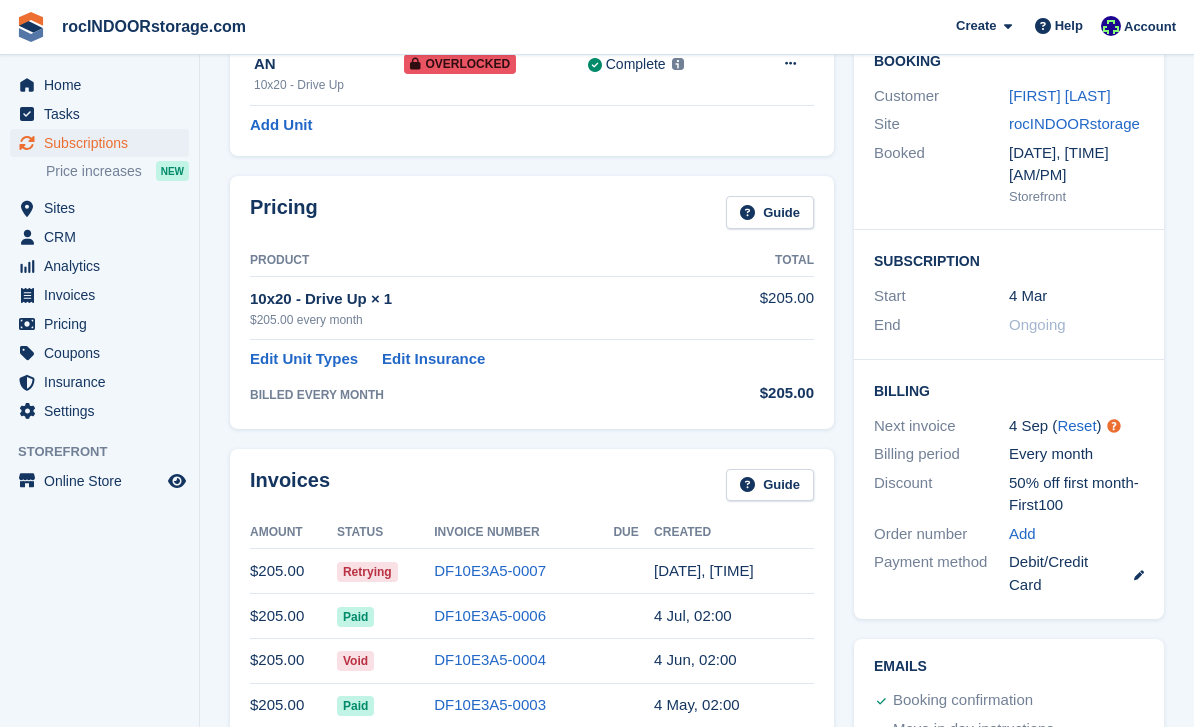 scroll, scrollTop: 240, scrollLeft: 0, axis: vertical 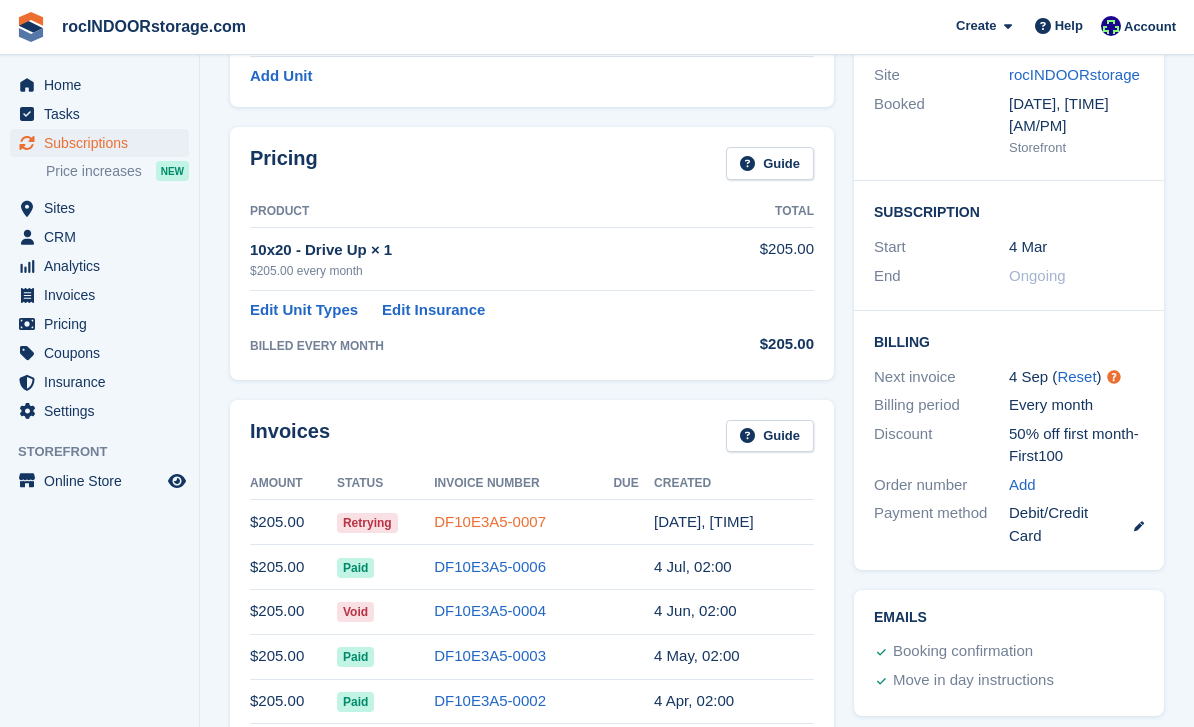 click on "DF10E3A5-0007" at bounding box center (490, 521) 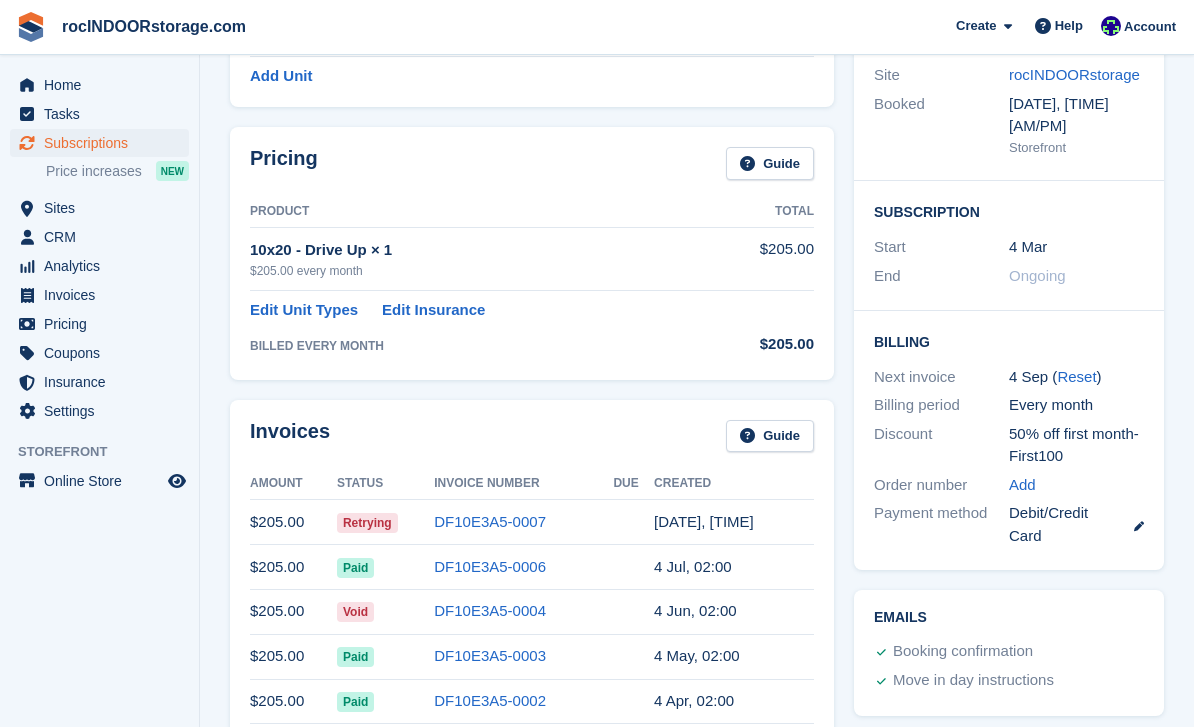 scroll, scrollTop: 0, scrollLeft: 0, axis: both 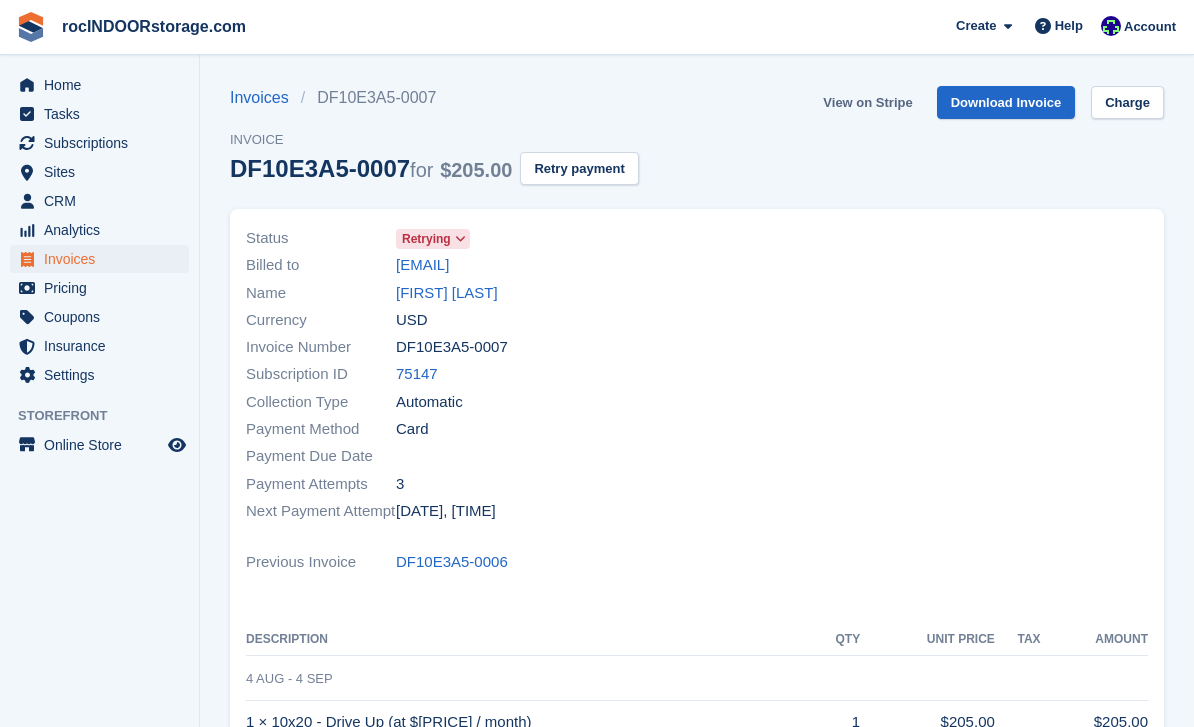 click on "View on Stripe" at bounding box center (867, 102) 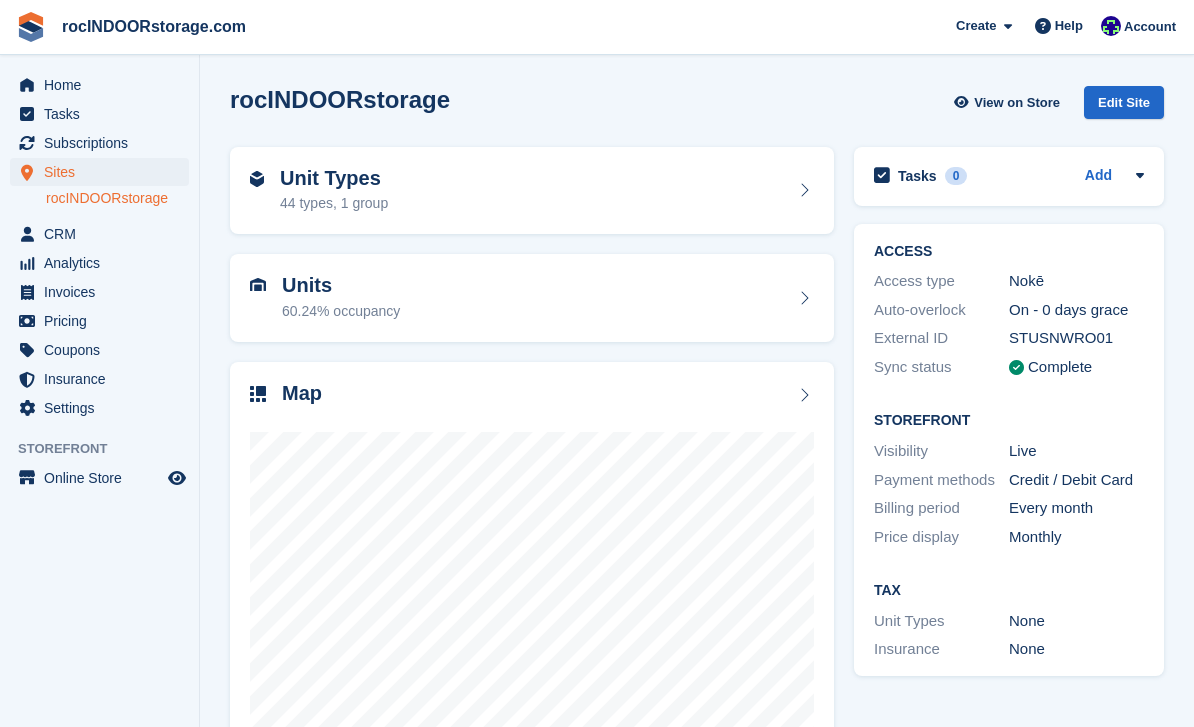 scroll, scrollTop: 0, scrollLeft: 0, axis: both 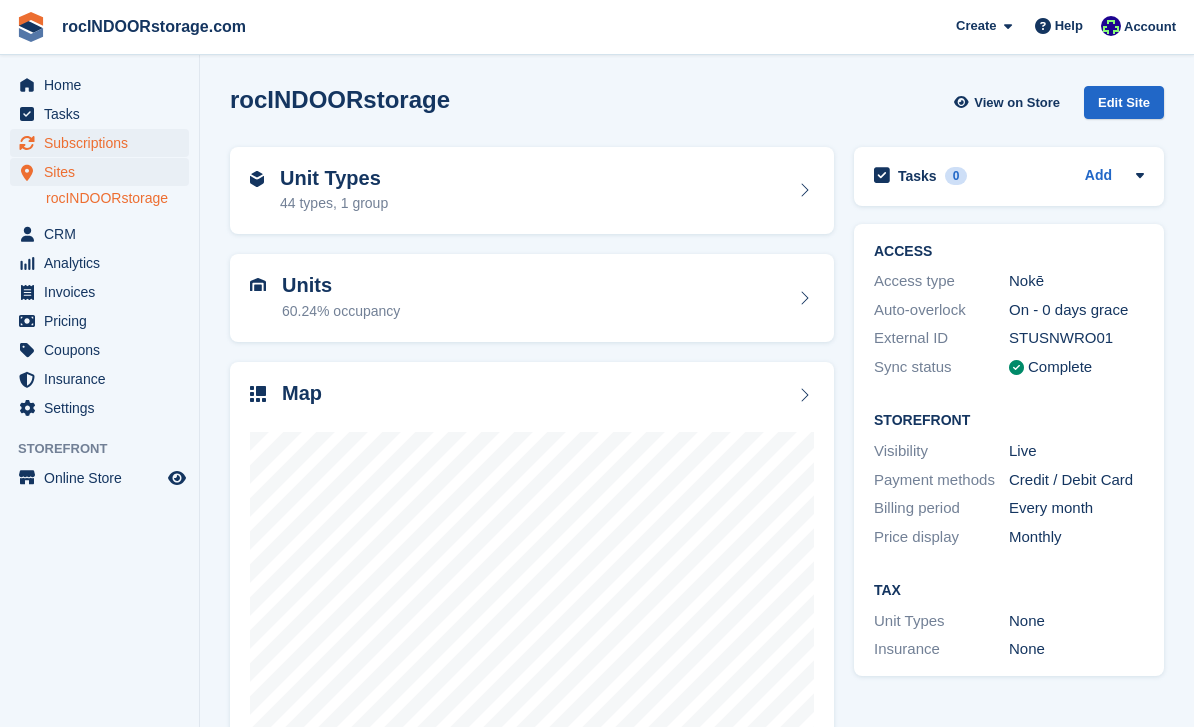 click on "Subscriptions" at bounding box center [104, 143] 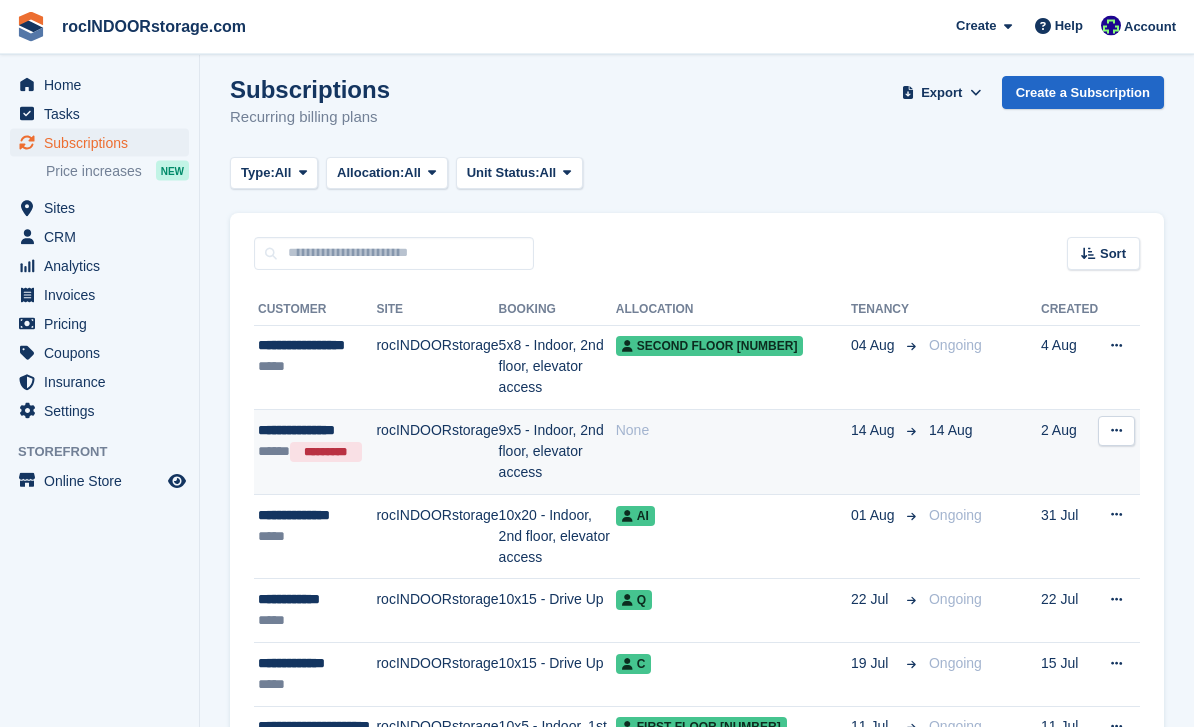 scroll, scrollTop: 0, scrollLeft: 0, axis: both 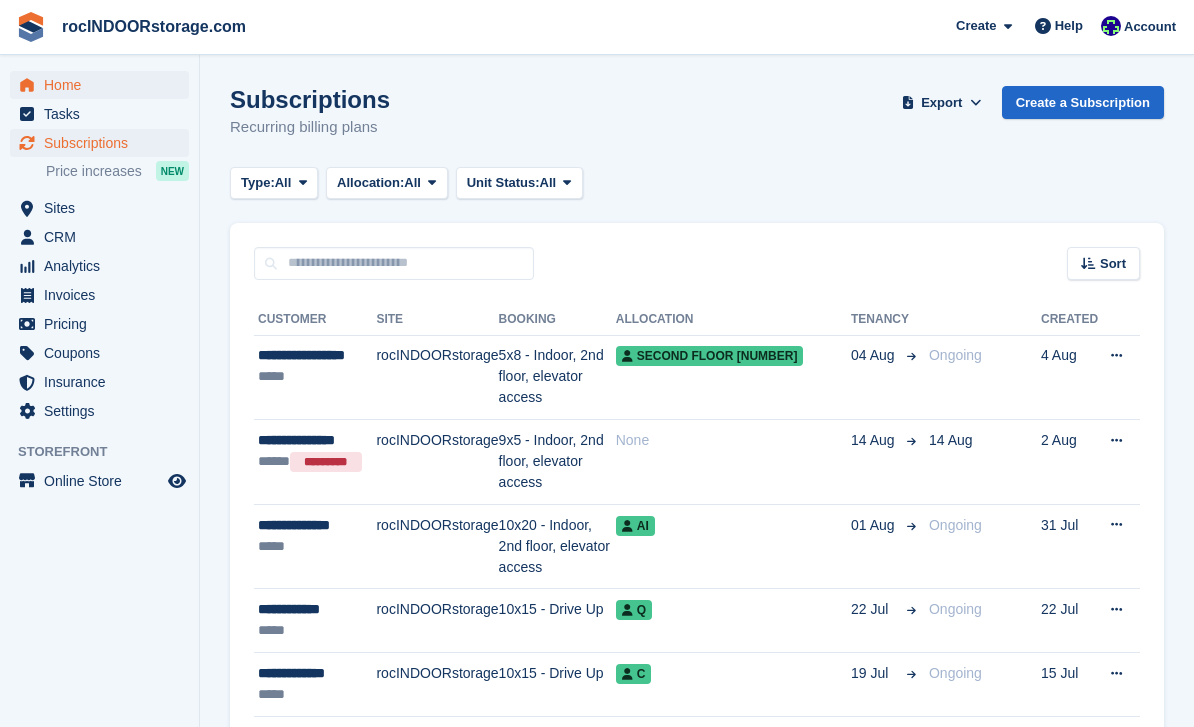 click on "Home" at bounding box center [104, 85] 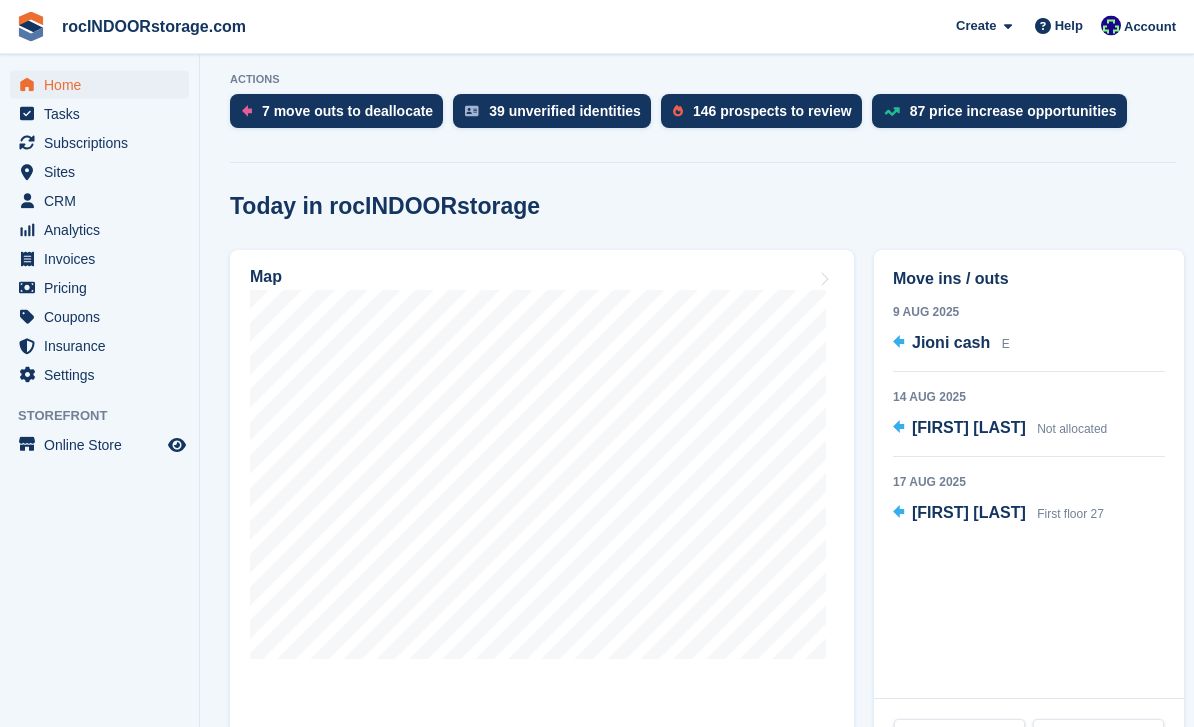 scroll, scrollTop: 430, scrollLeft: 0, axis: vertical 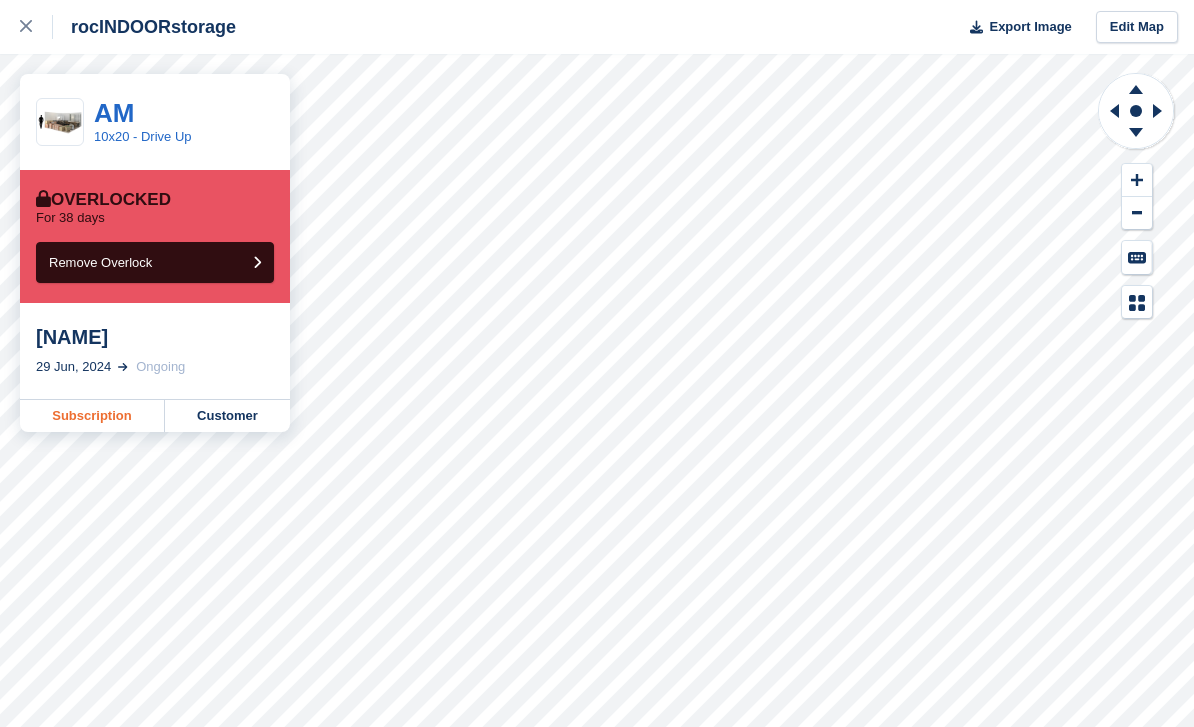 click on "Subscription" at bounding box center (92, 416) 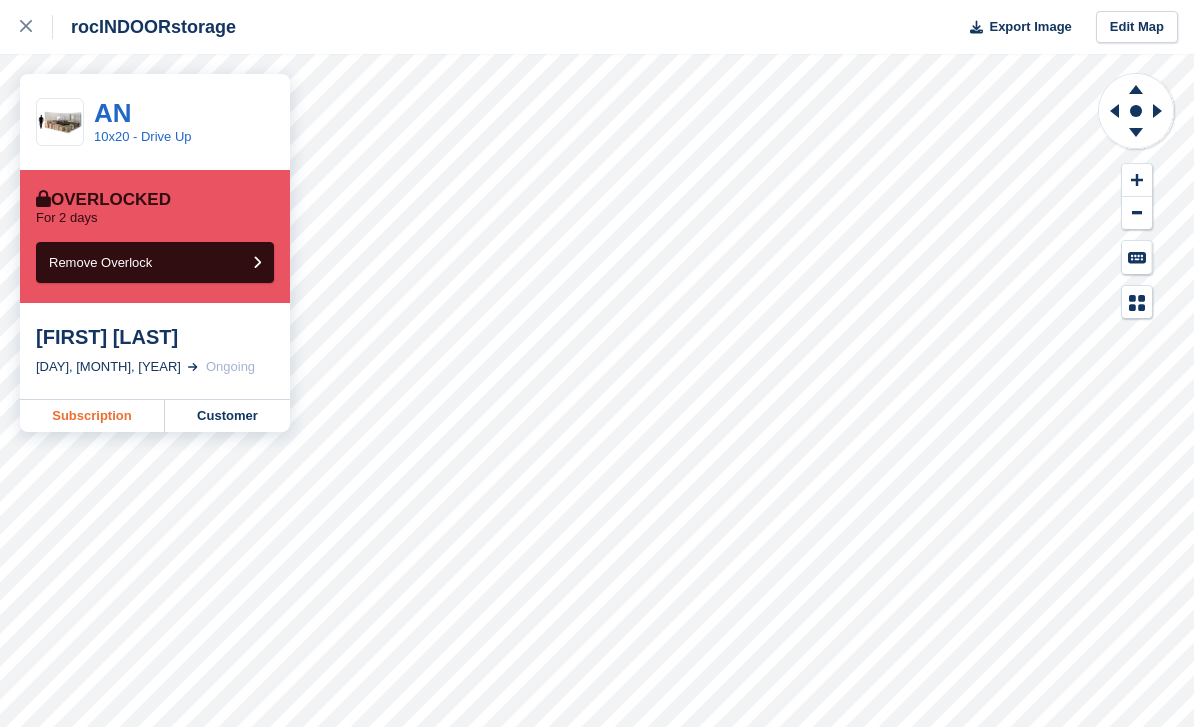 click on "Subscription" at bounding box center (92, 416) 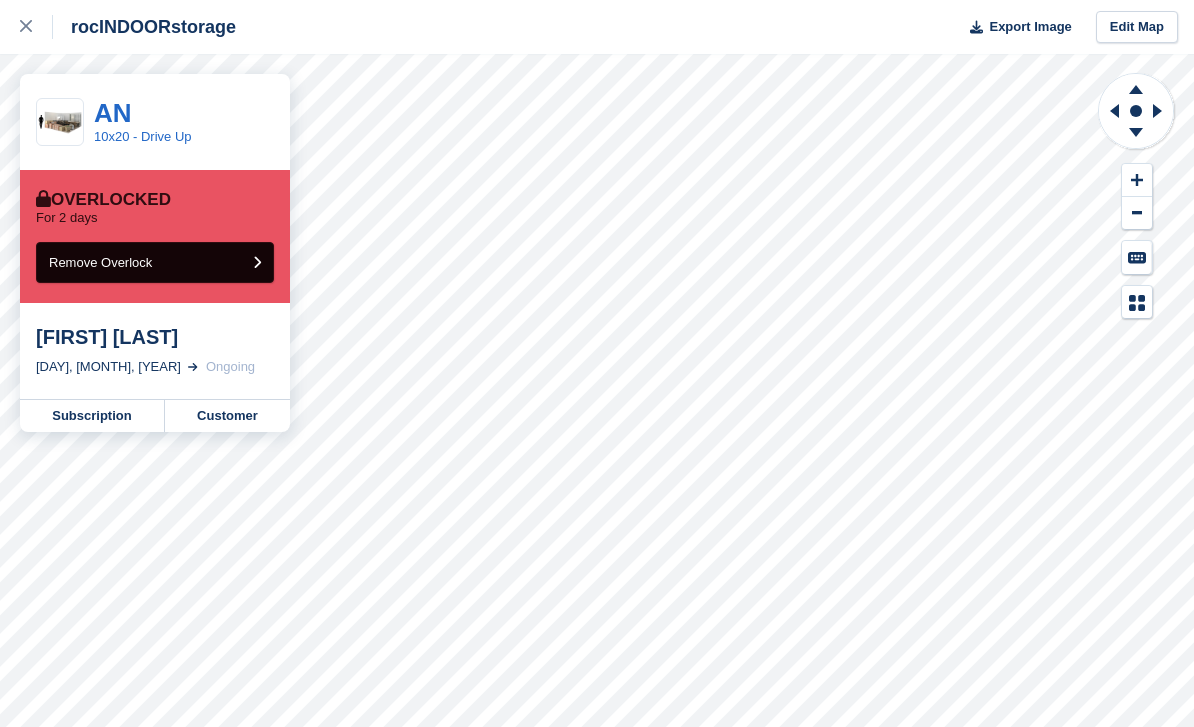 click on "Remove Overlock" at bounding box center [100, 262] 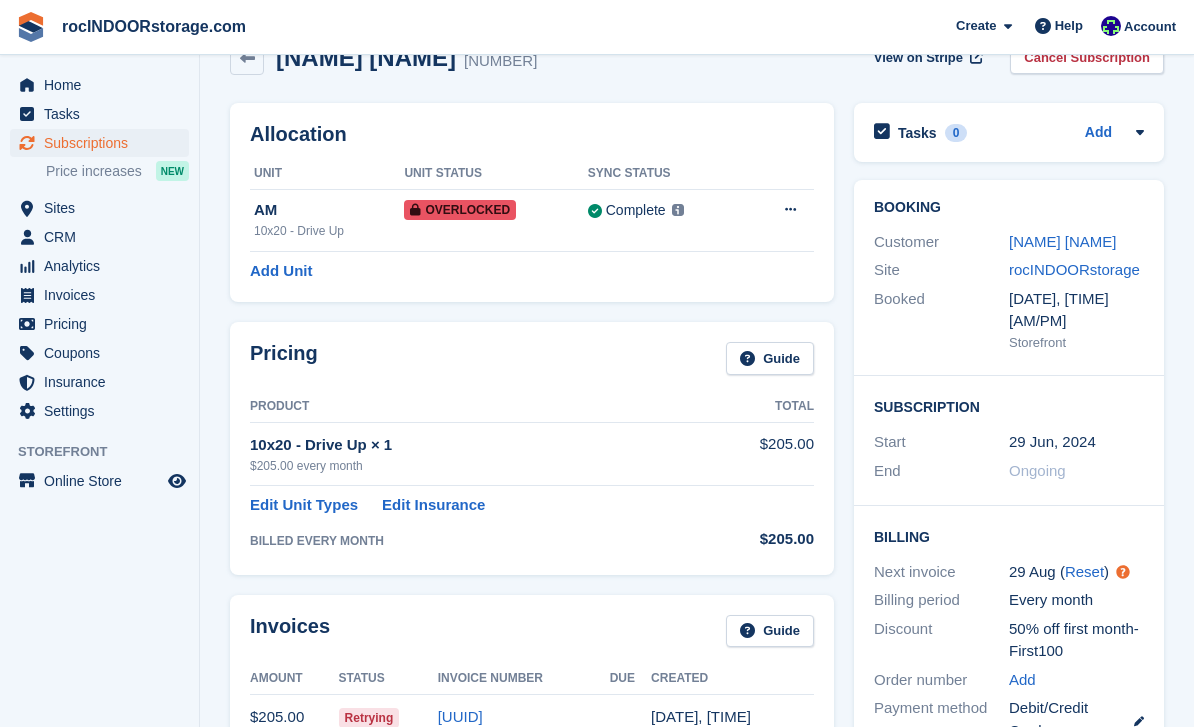 scroll, scrollTop: 0, scrollLeft: 0, axis: both 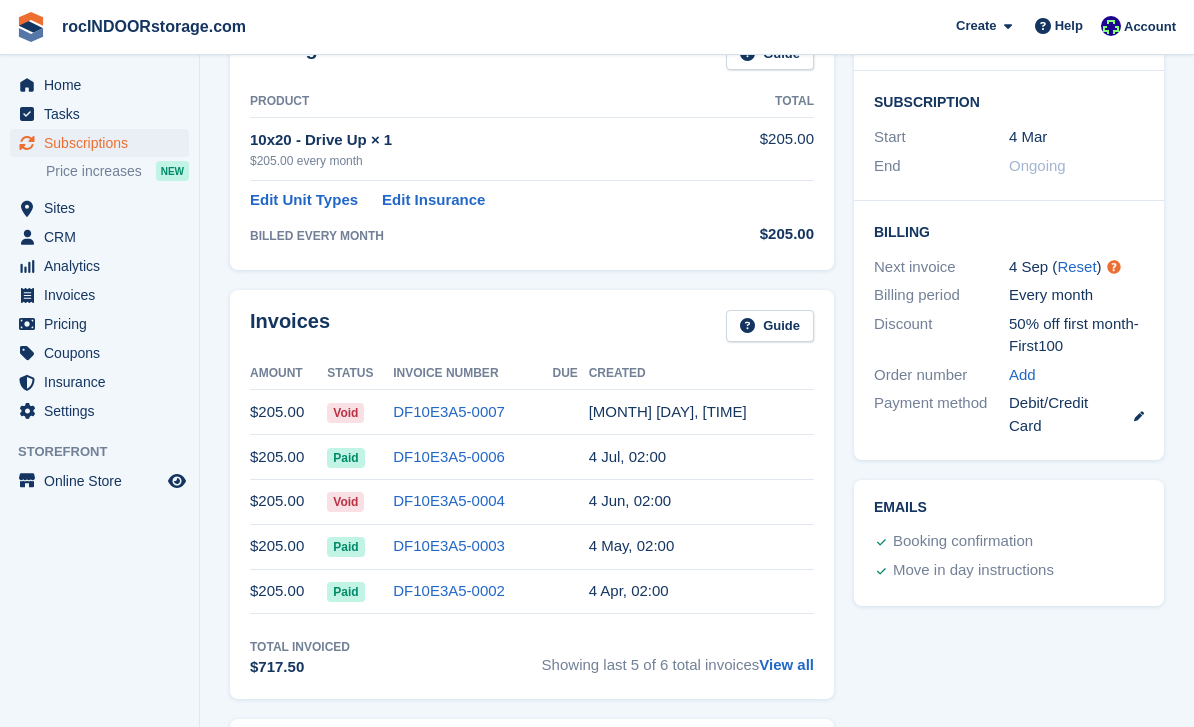 click at bounding box center (1131, 415) 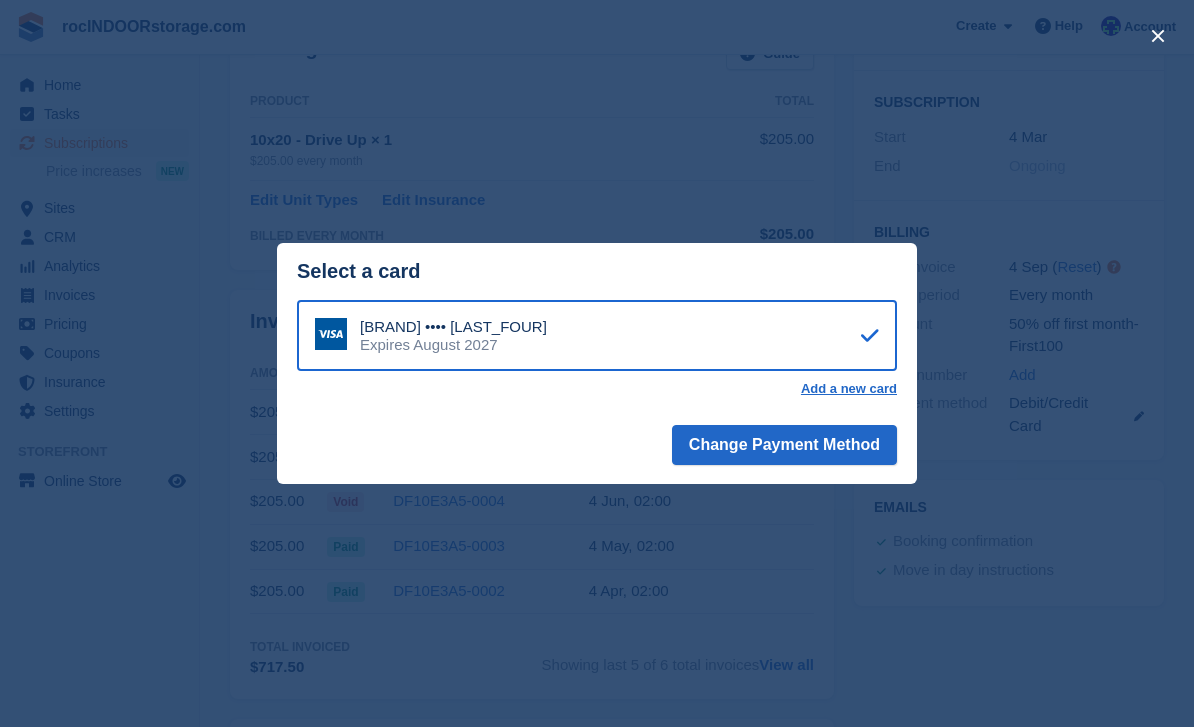 click at bounding box center (597, 363) 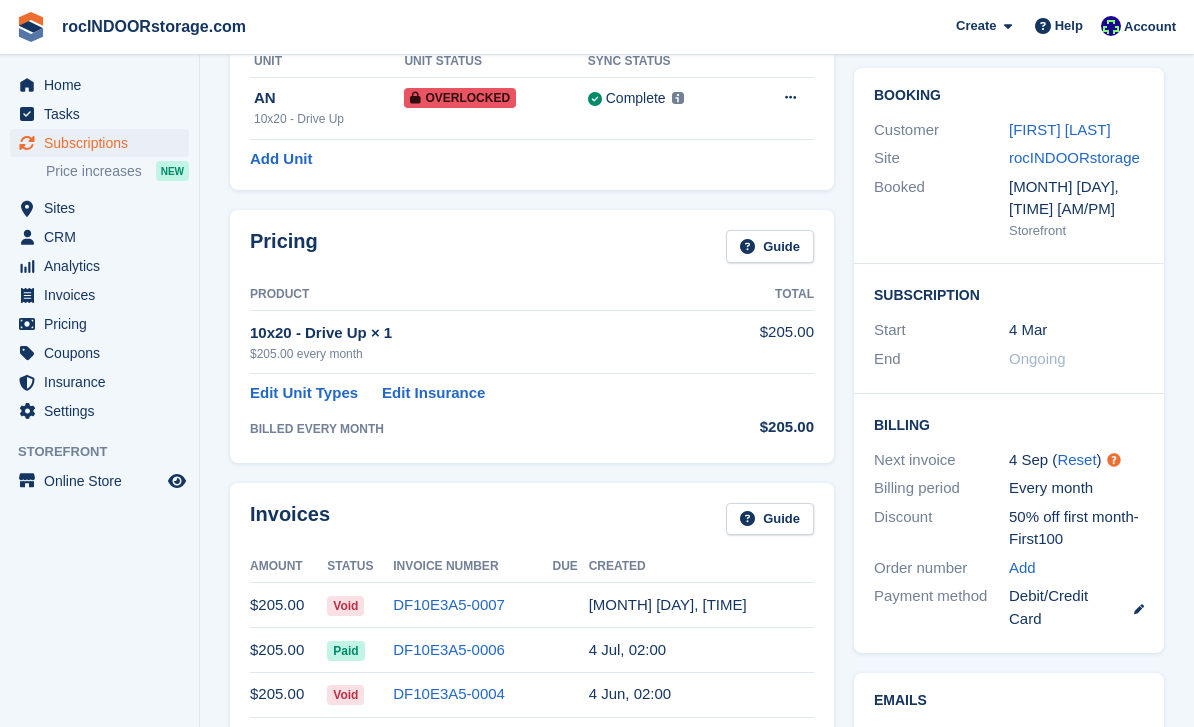 scroll, scrollTop: 0, scrollLeft: 0, axis: both 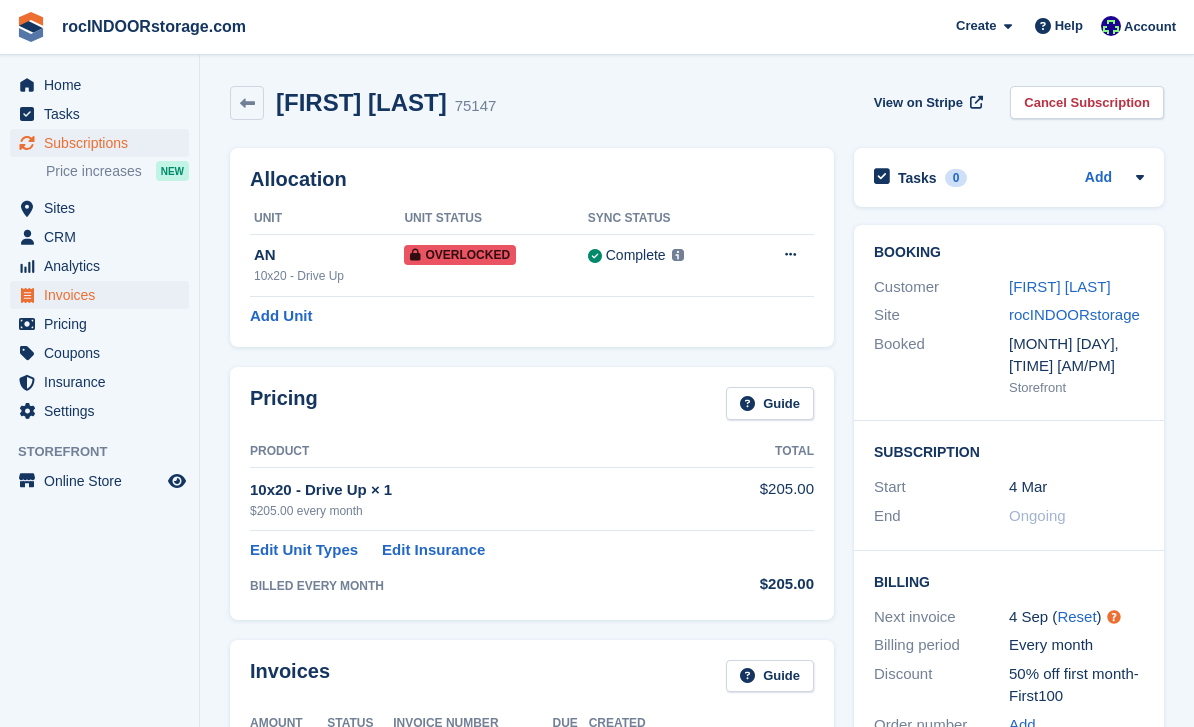 click on "Invoices" at bounding box center [104, 295] 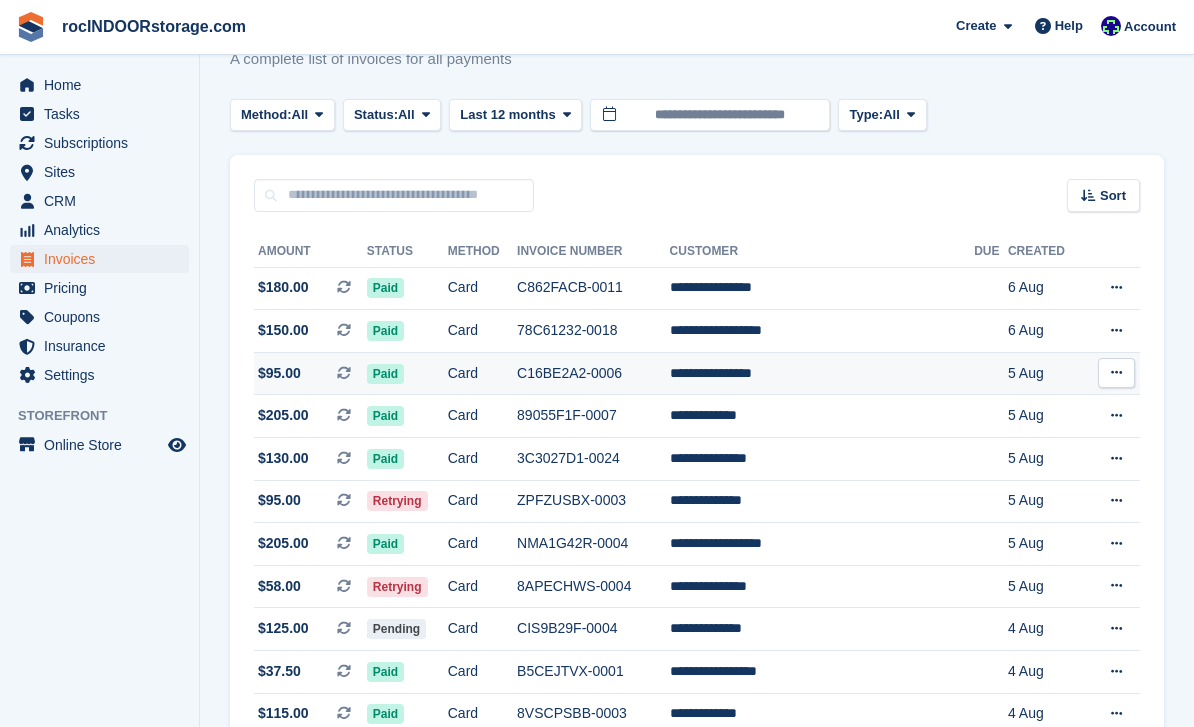 scroll, scrollTop: 0, scrollLeft: 0, axis: both 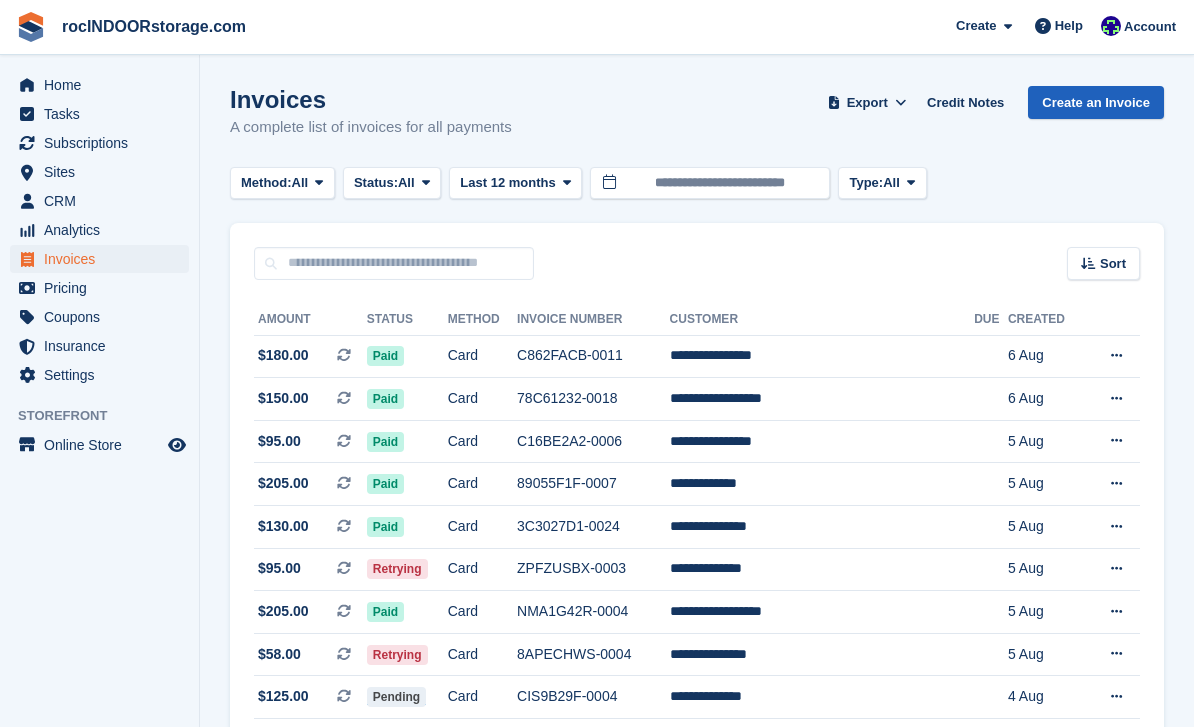 click on "Create an Invoice" at bounding box center (1096, 102) 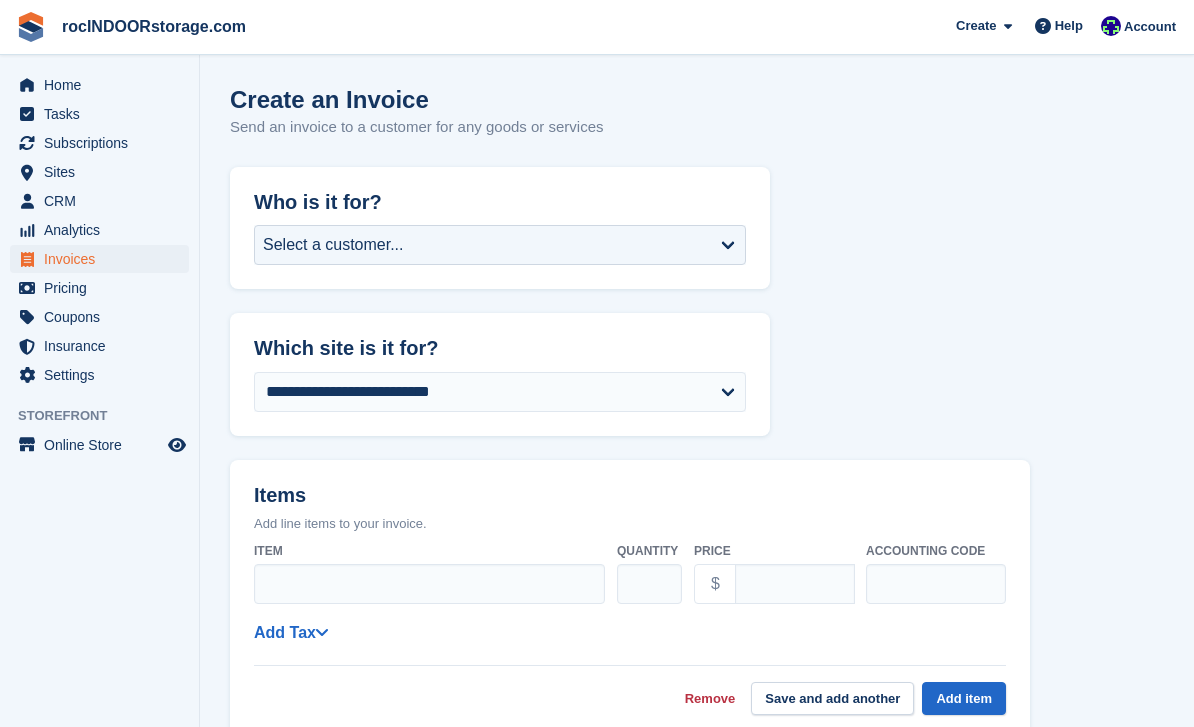 scroll, scrollTop: 0, scrollLeft: 0, axis: both 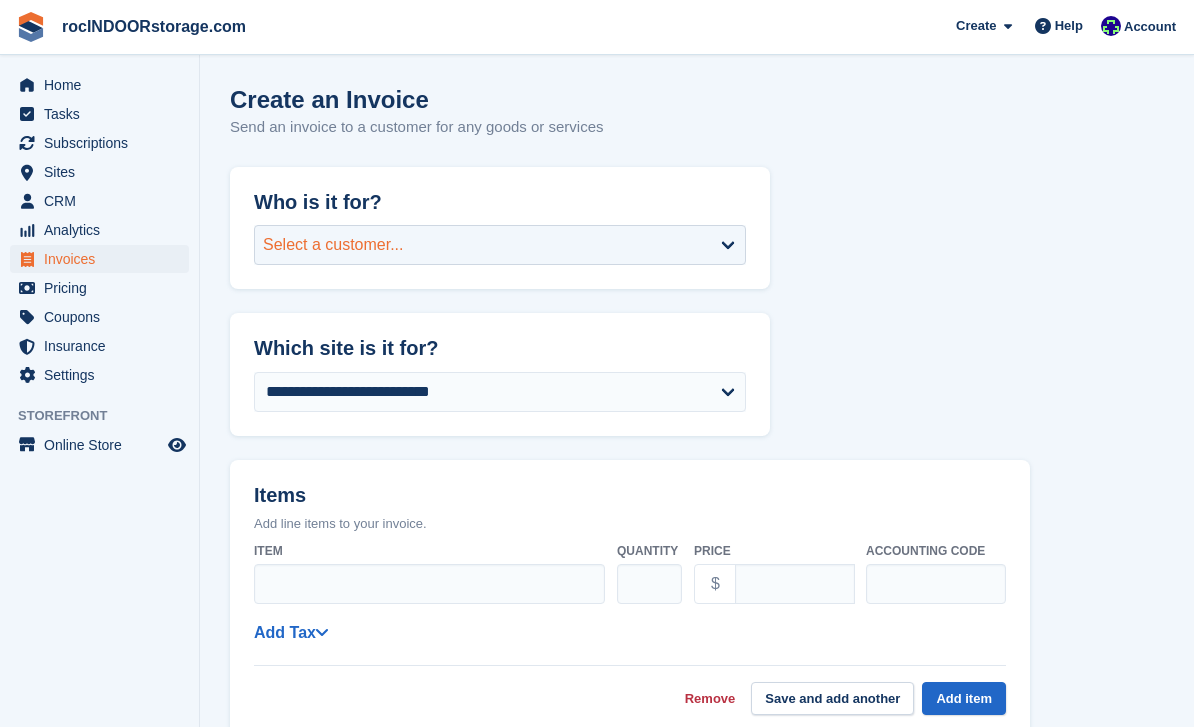 click on "Select a customer..." at bounding box center (500, 245) 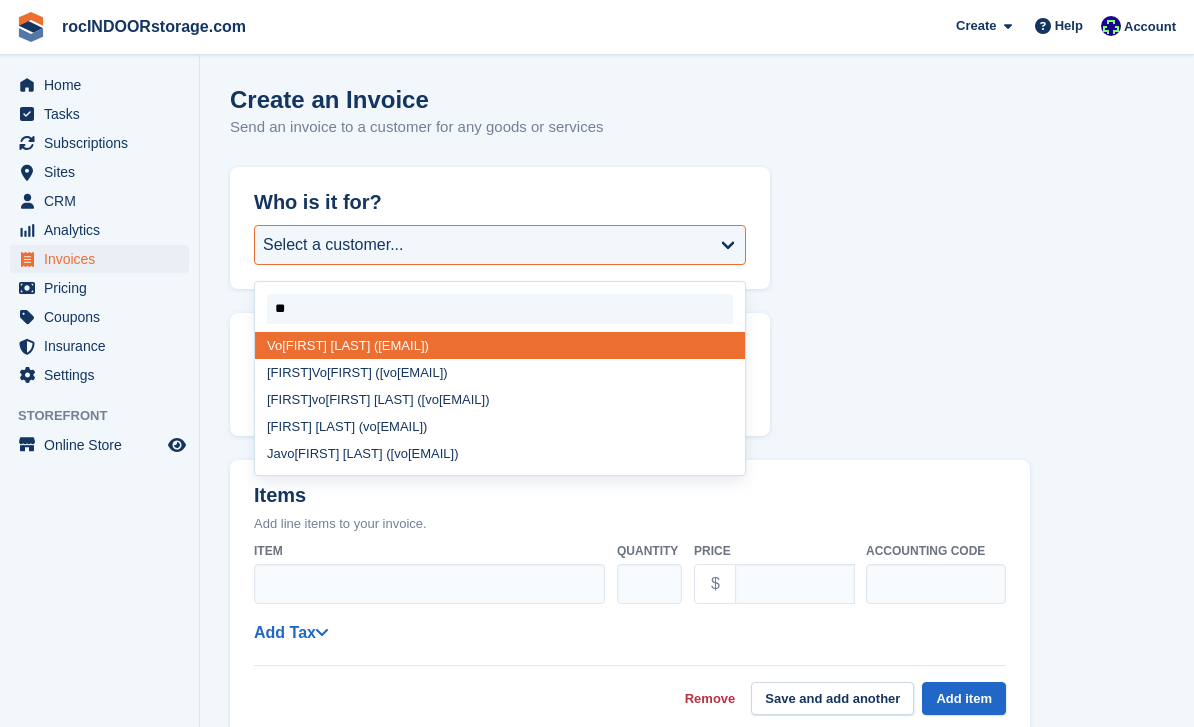 type on "***" 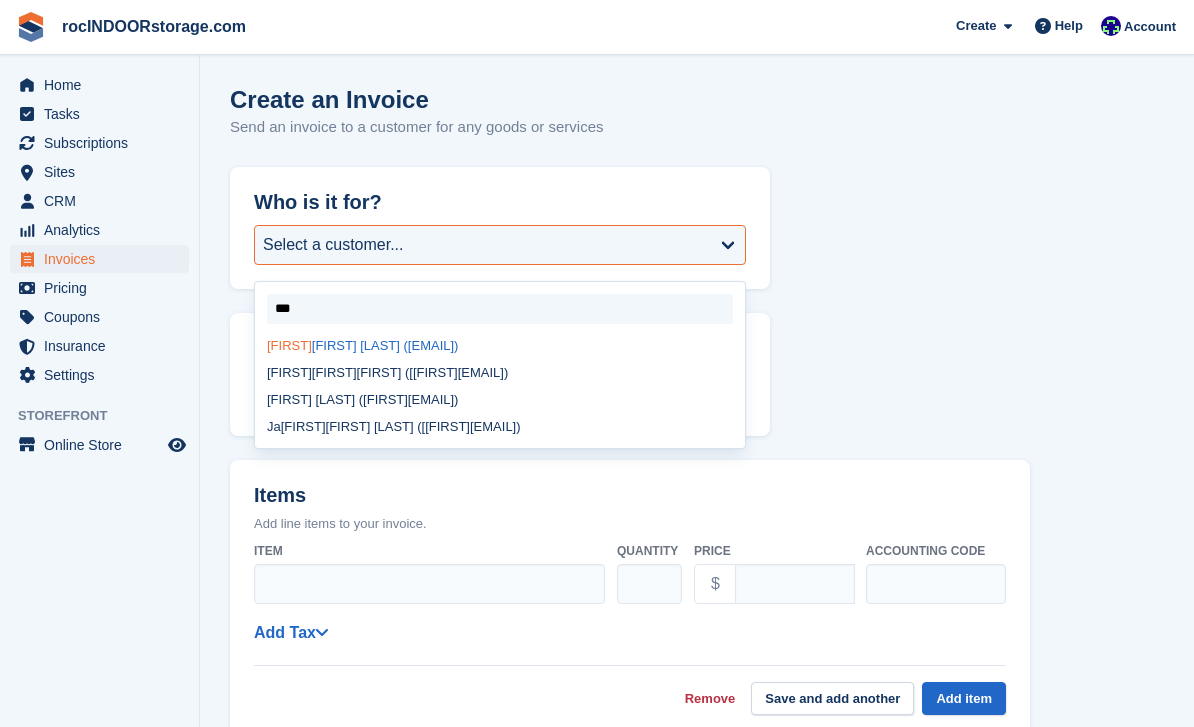 click on "[FIRST] [LAST] ([EMAIL])" at bounding box center (500, 345) 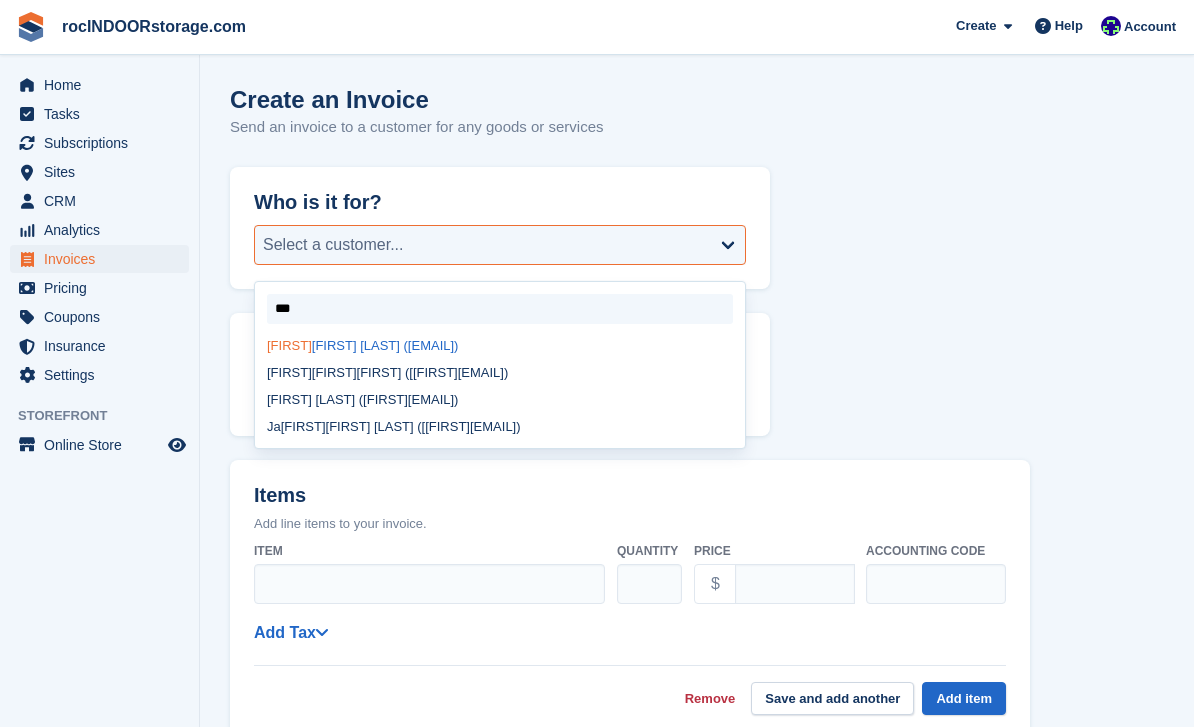 select on "******" 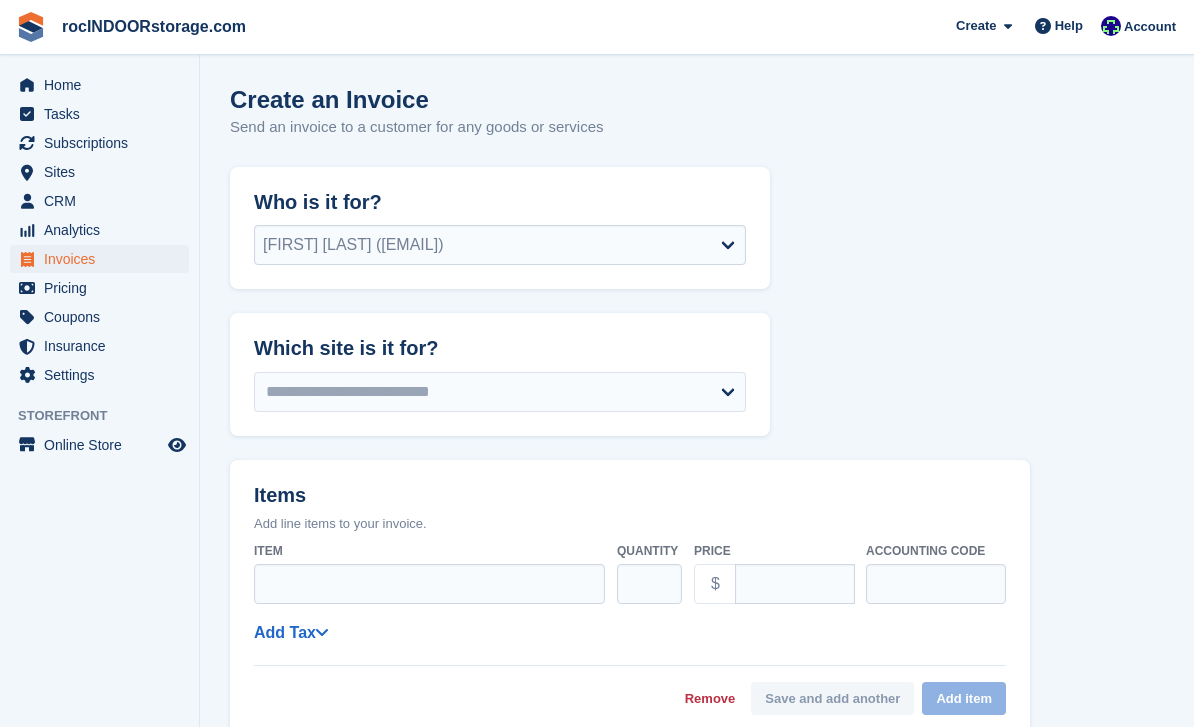 select on "******" 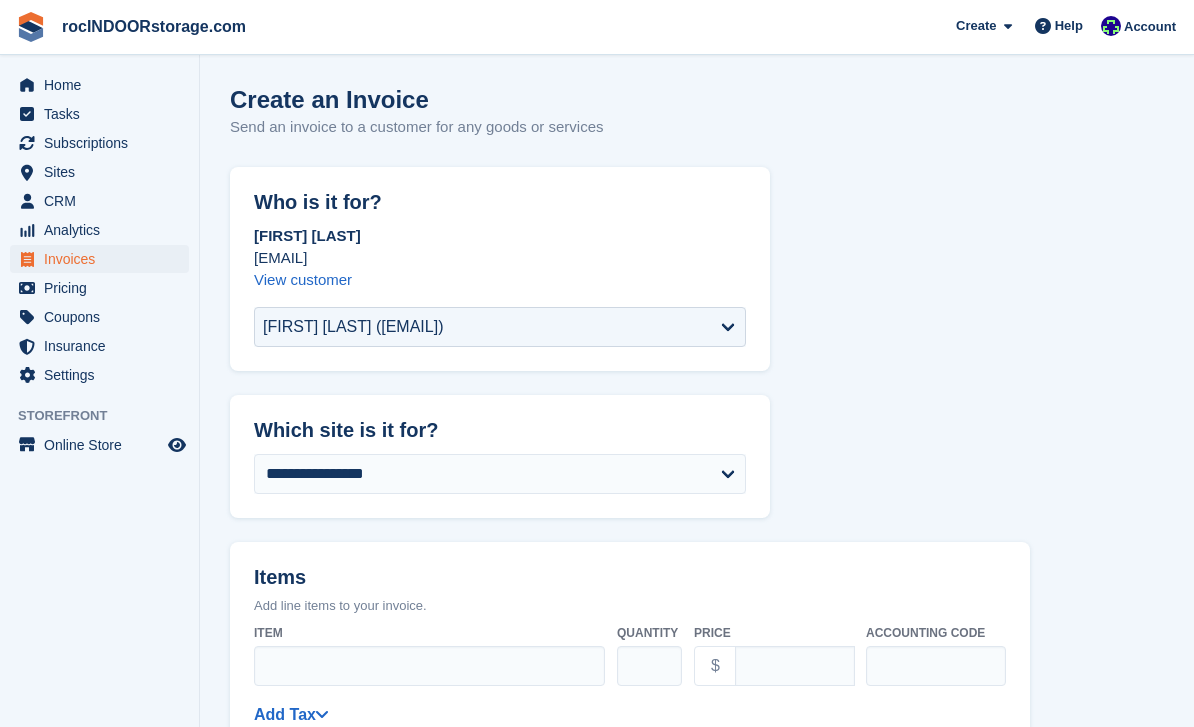 click on "Which site is it for?" at bounding box center (500, 418) 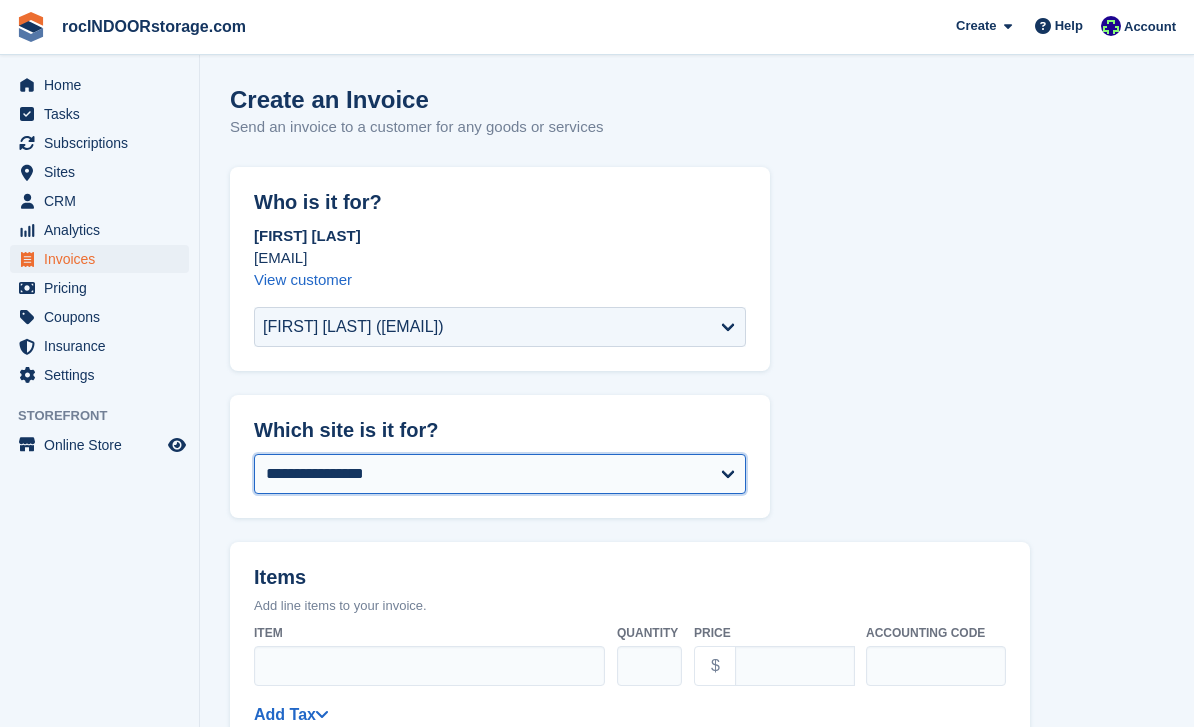 click on "**********" at bounding box center [500, 474] 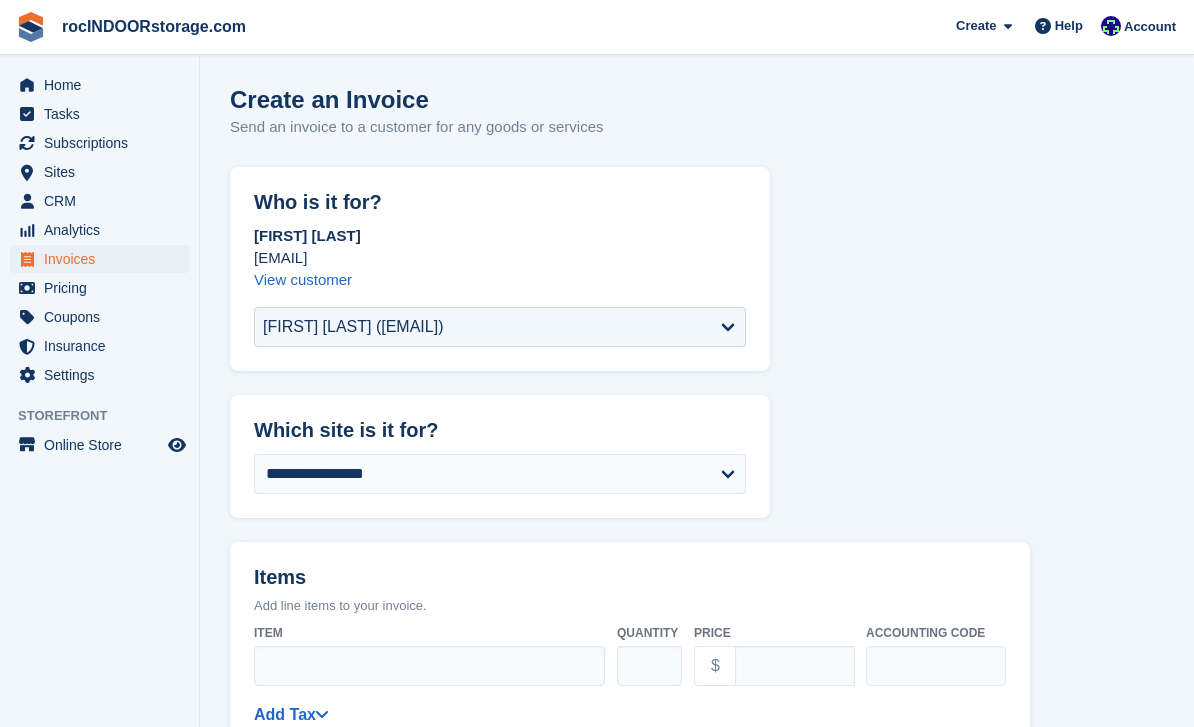 click on "**********" at bounding box center (697, 825) 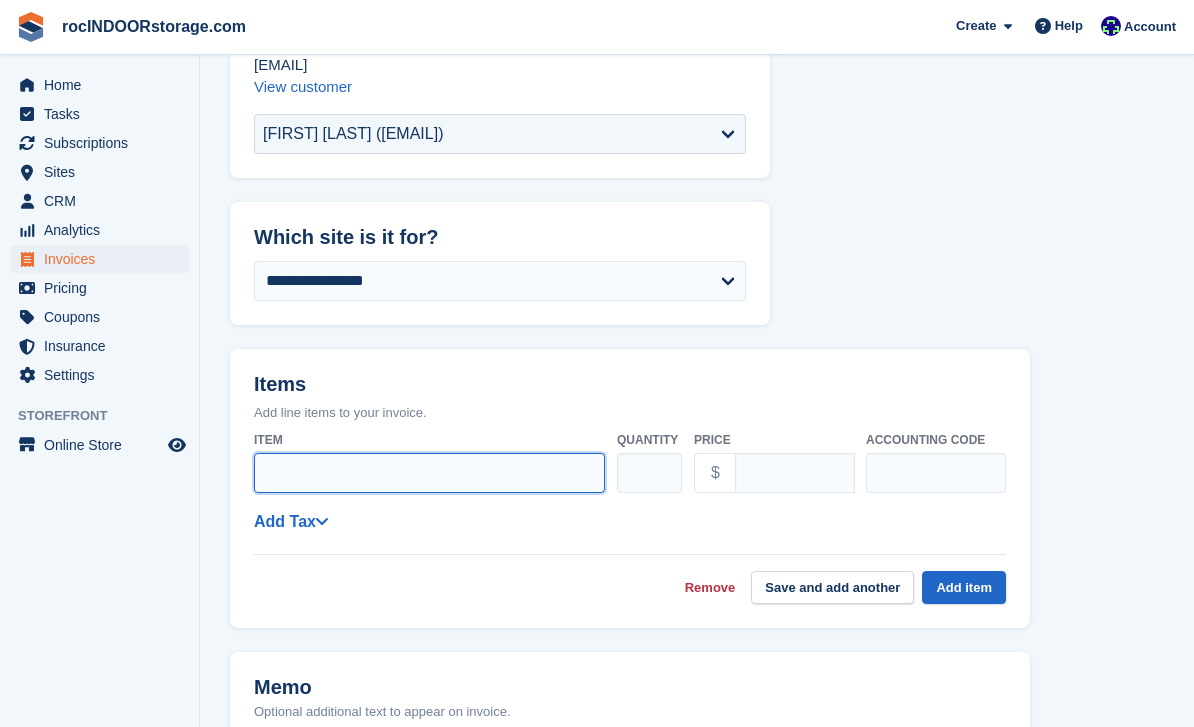 click on "Item" at bounding box center (429, 473) 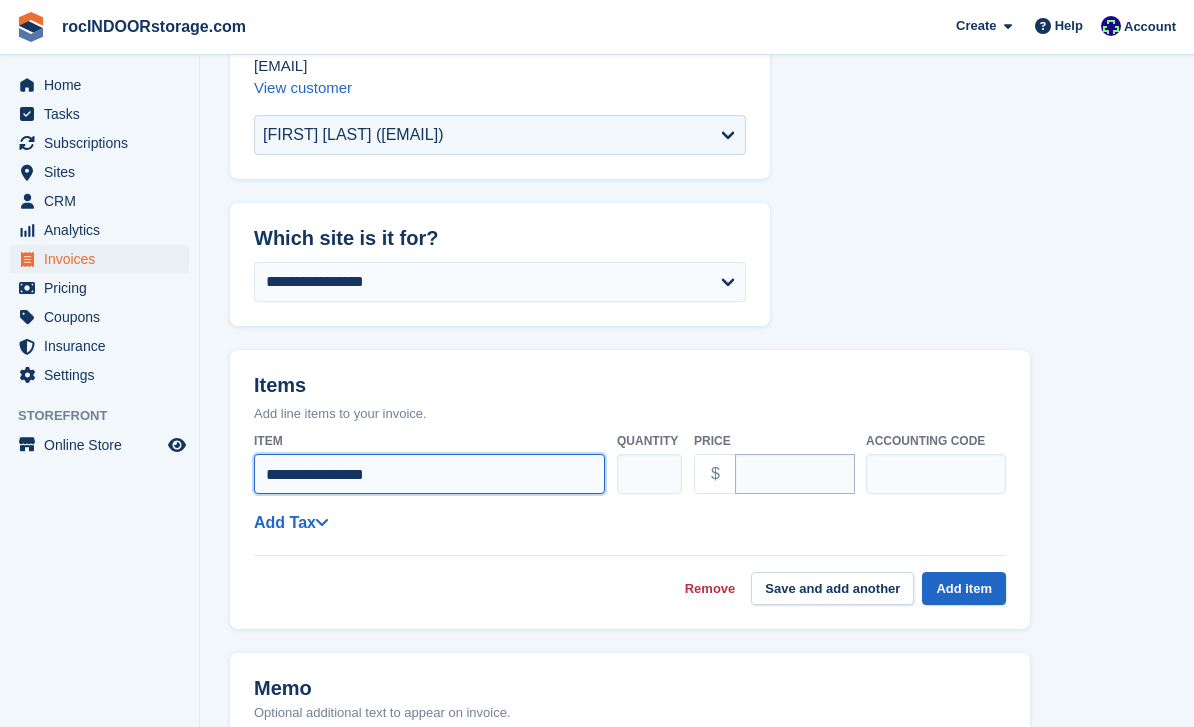 type on "**********" 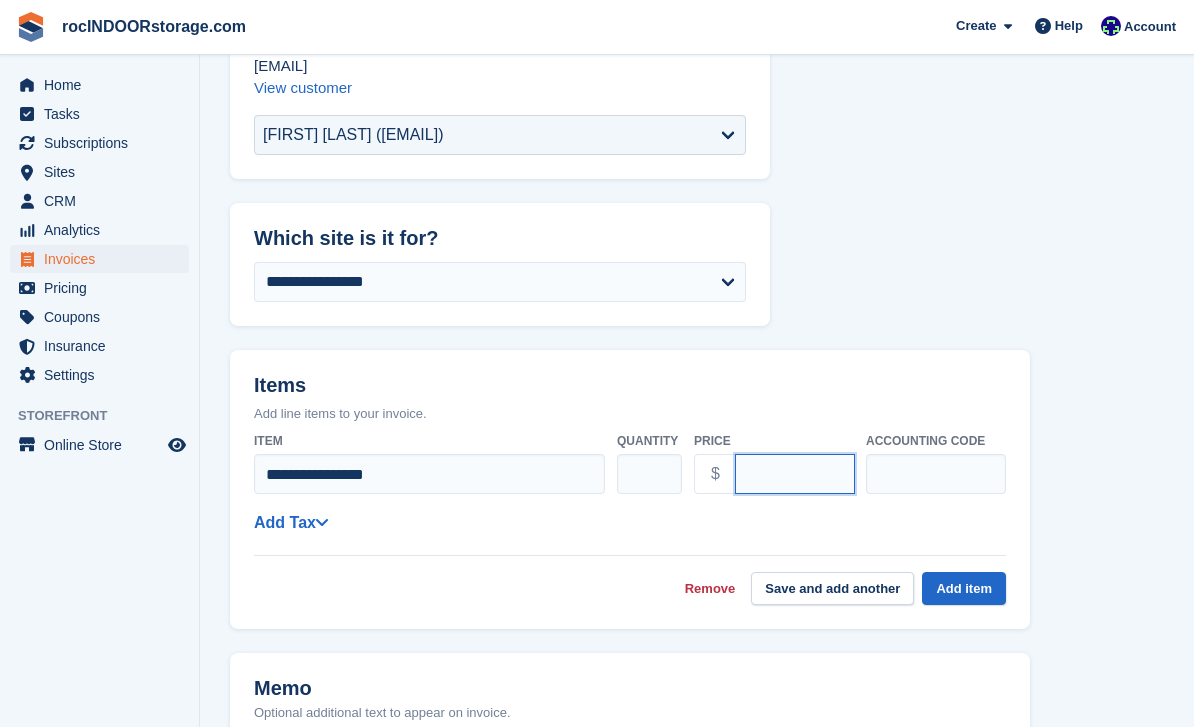 click on "****" at bounding box center (795, 474) 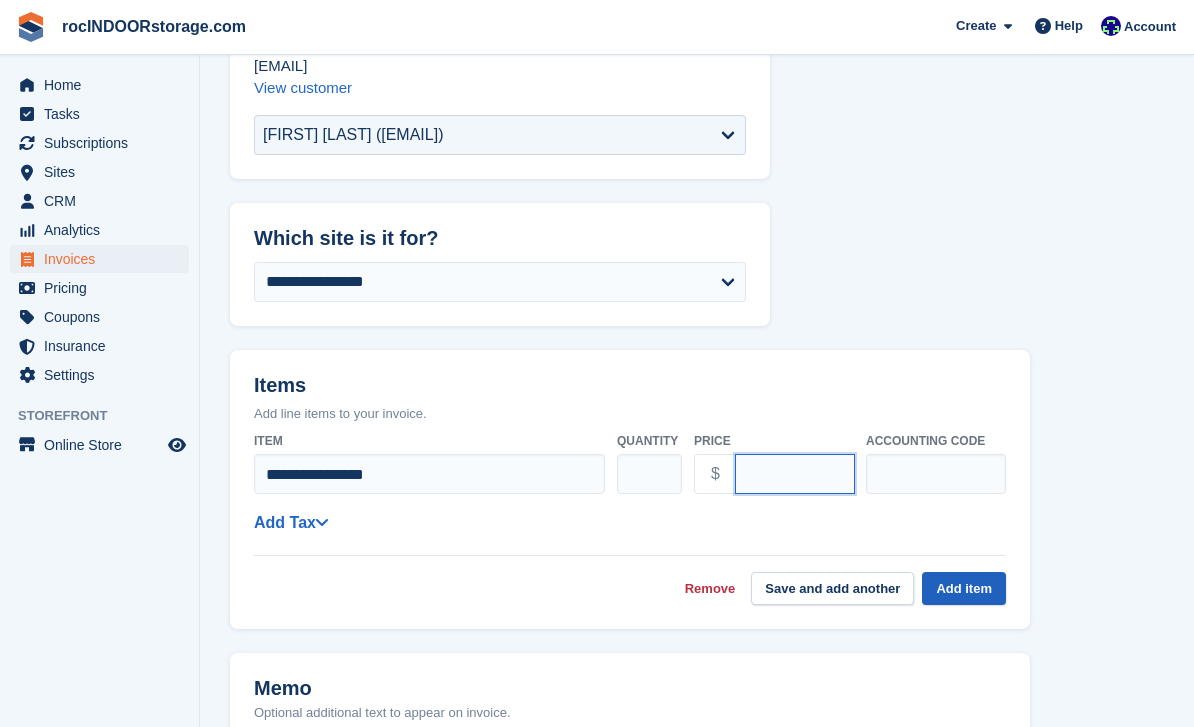 type on "******" 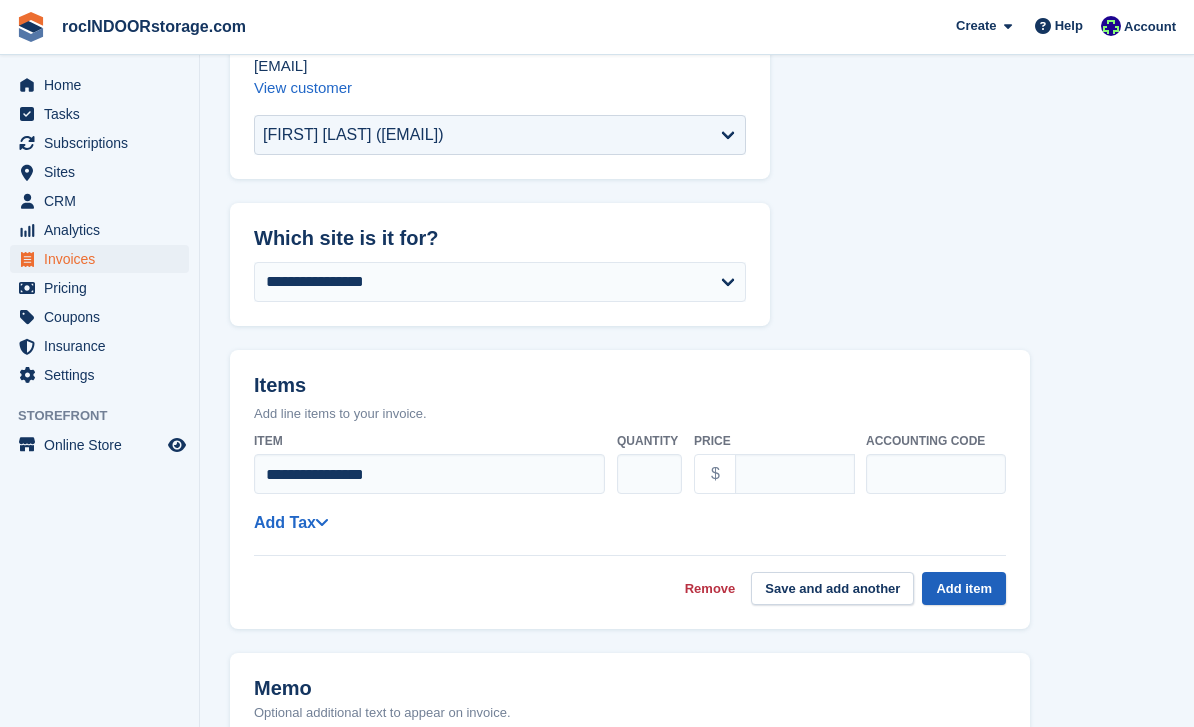 click on "Add item" at bounding box center [964, 588] 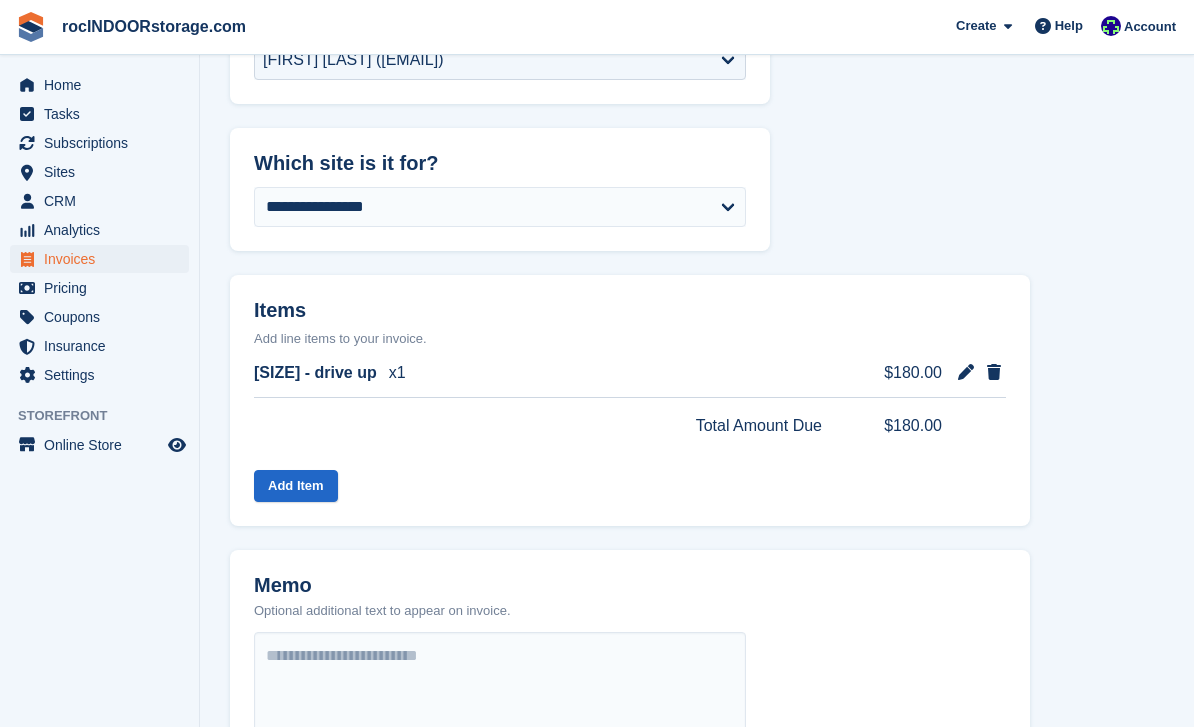 scroll, scrollTop: 0, scrollLeft: 0, axis: both 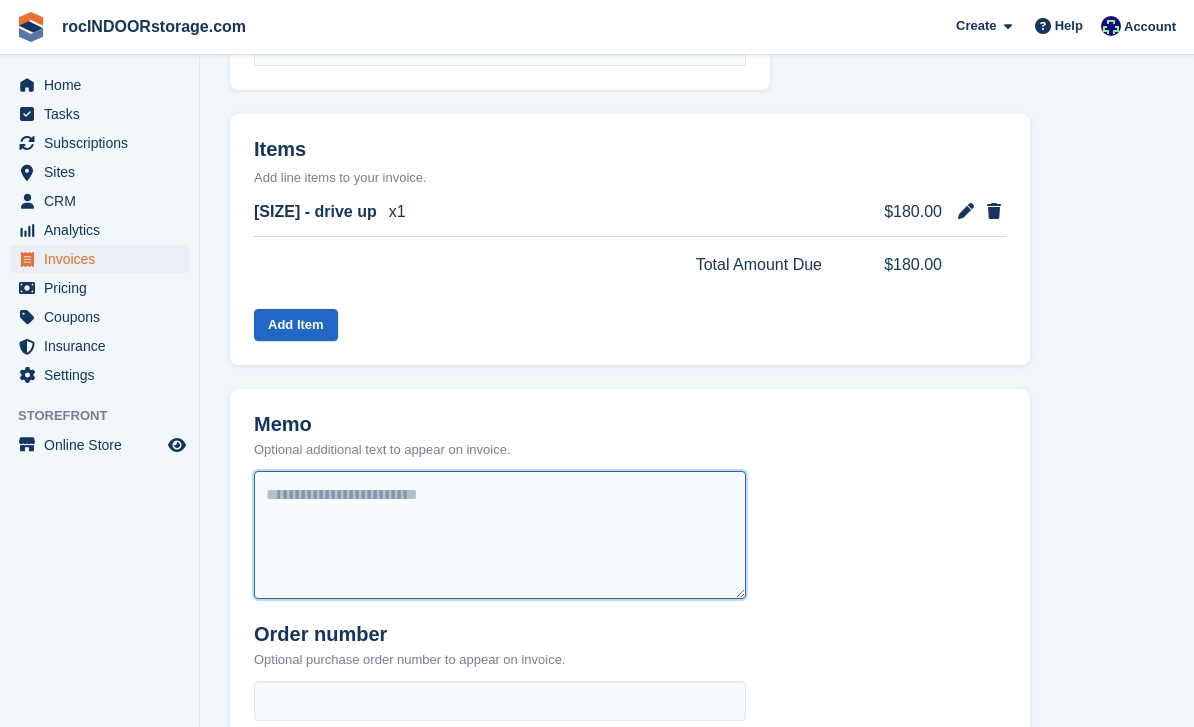 click at bounding box center [500, 535] 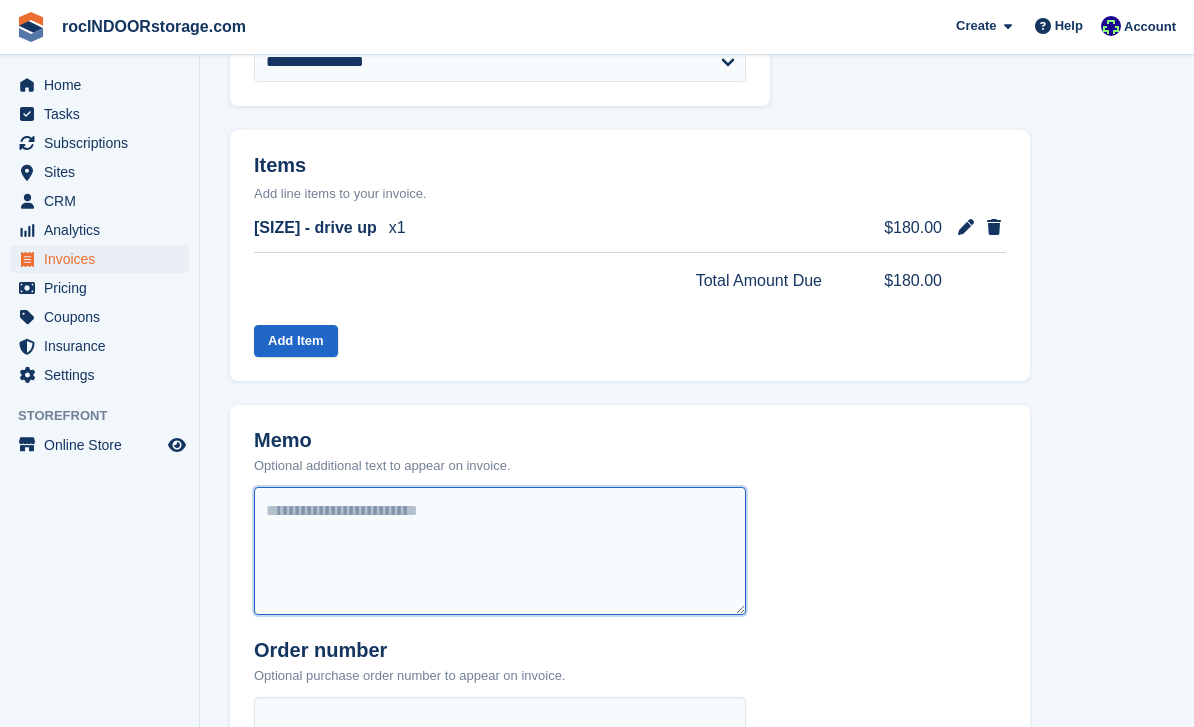scroll, scrollTop: 387, scrollLeft: 0, axis: vertical 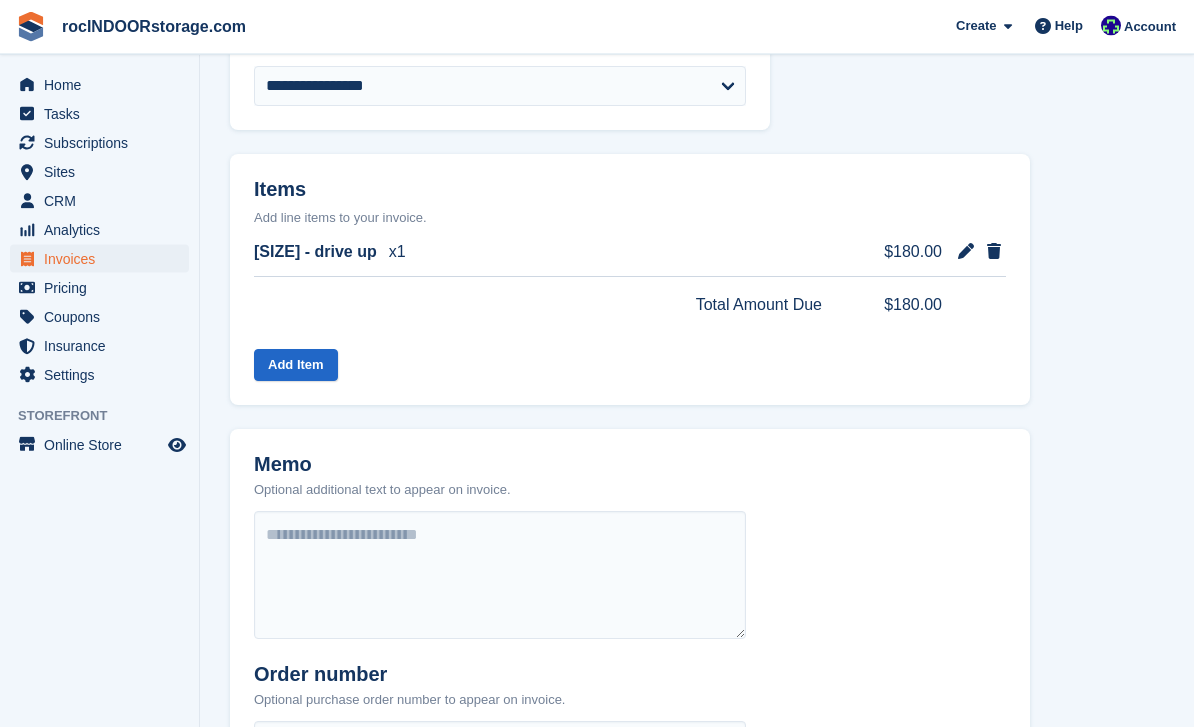 click on "x1" at bounding box center (397, 253) 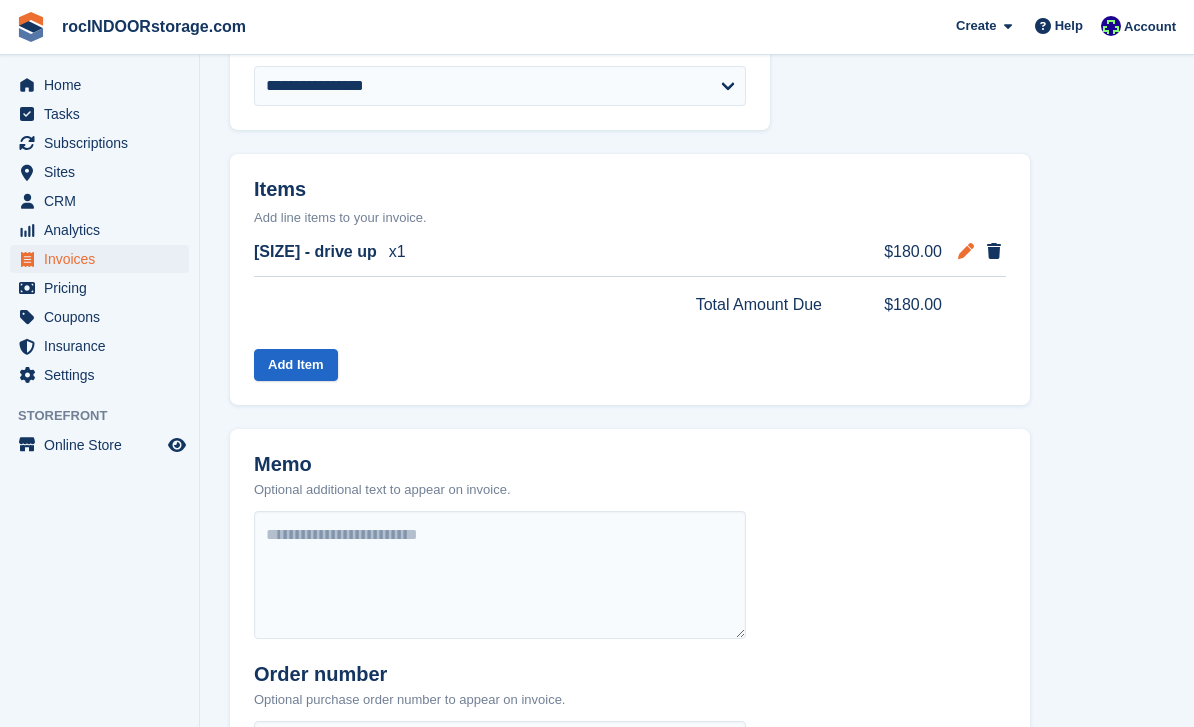 click at bounding box center [966, 251] 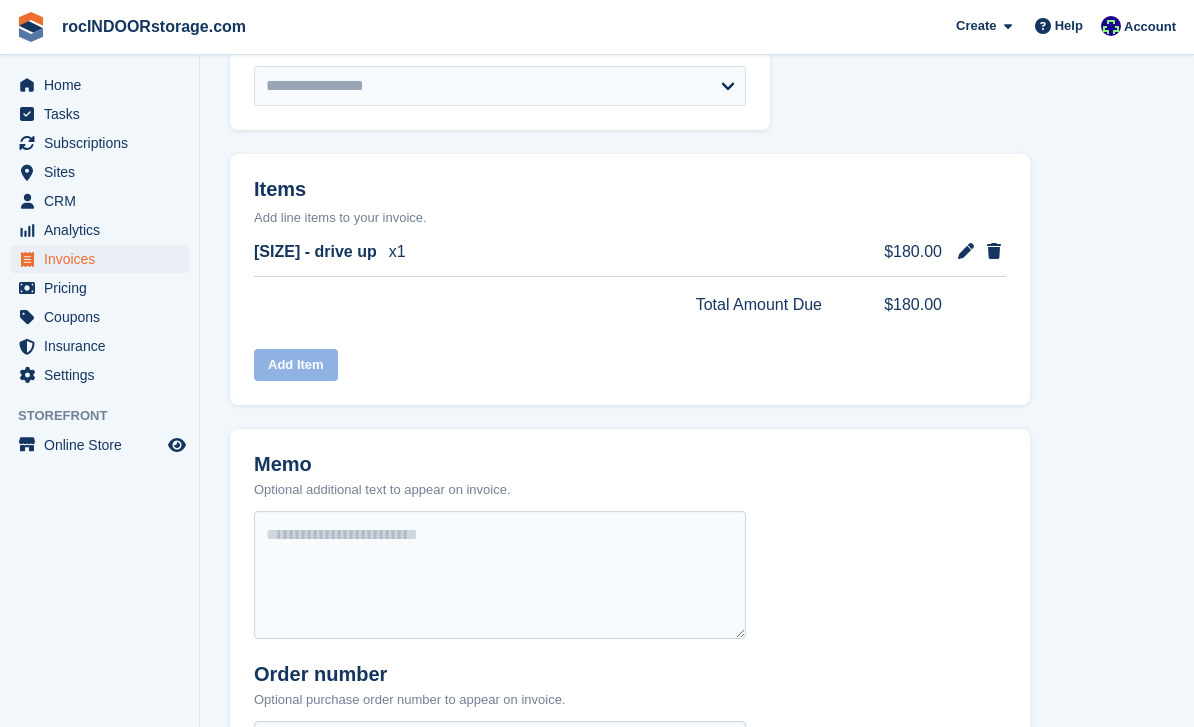 select on "******" 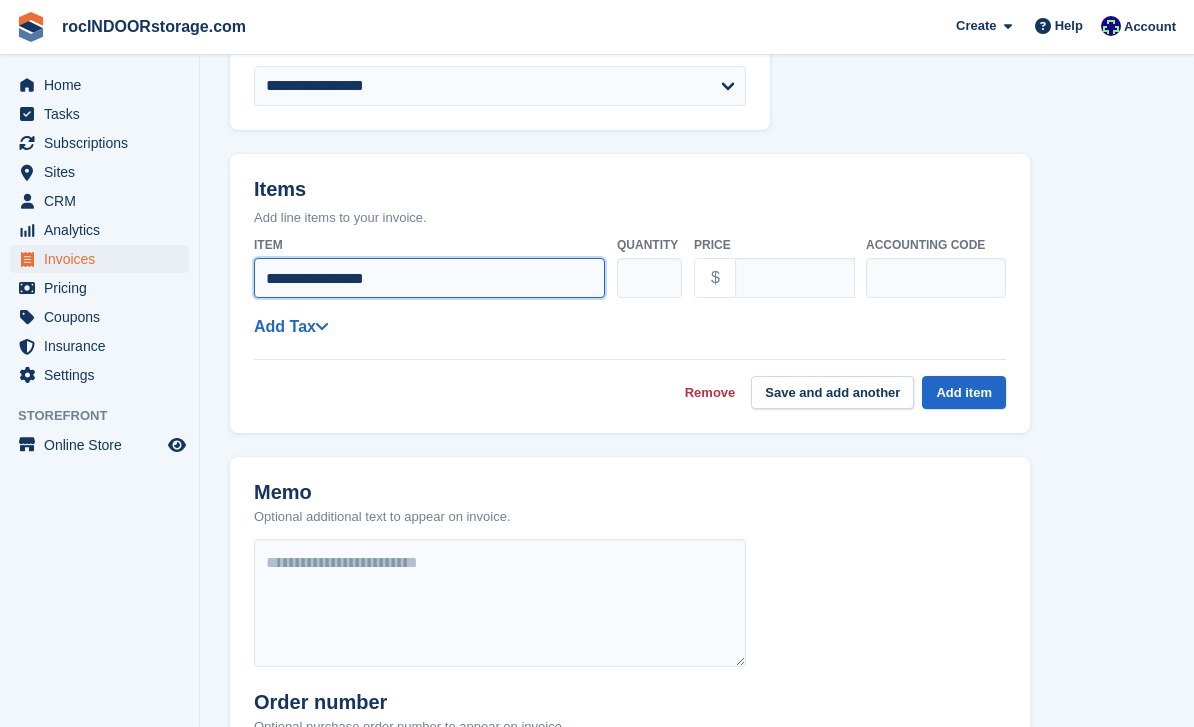 click on "**********" at bounding box center [429, 278] 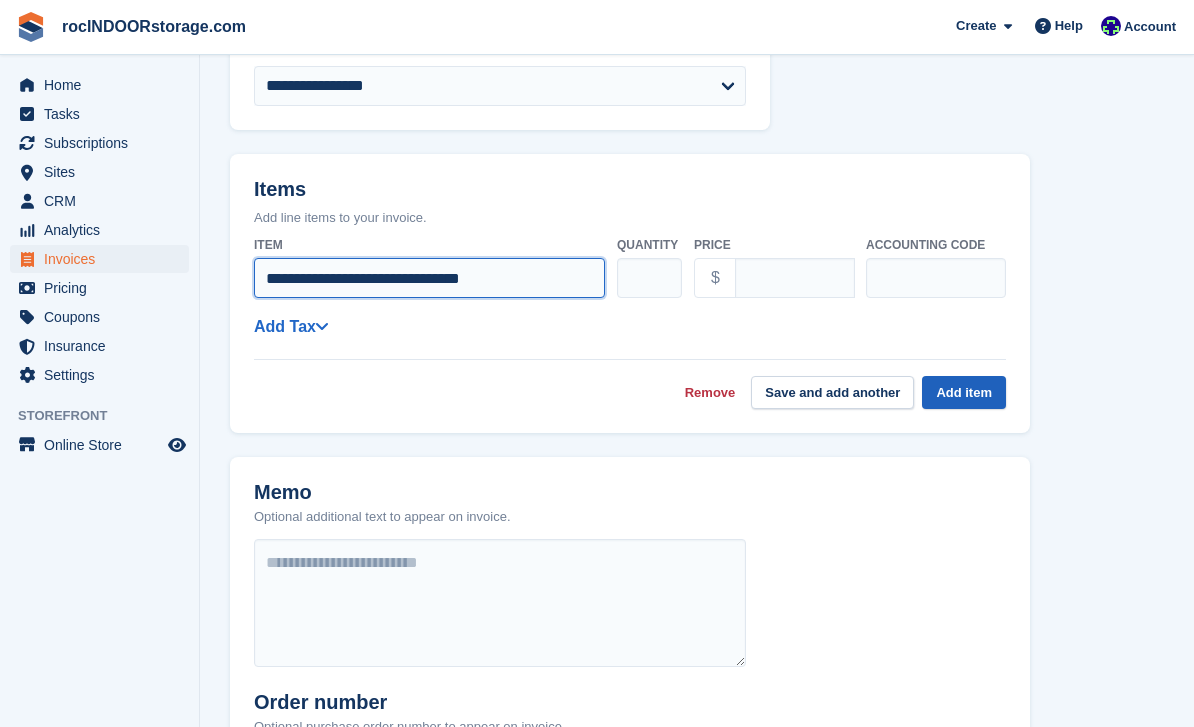 type on "**********" 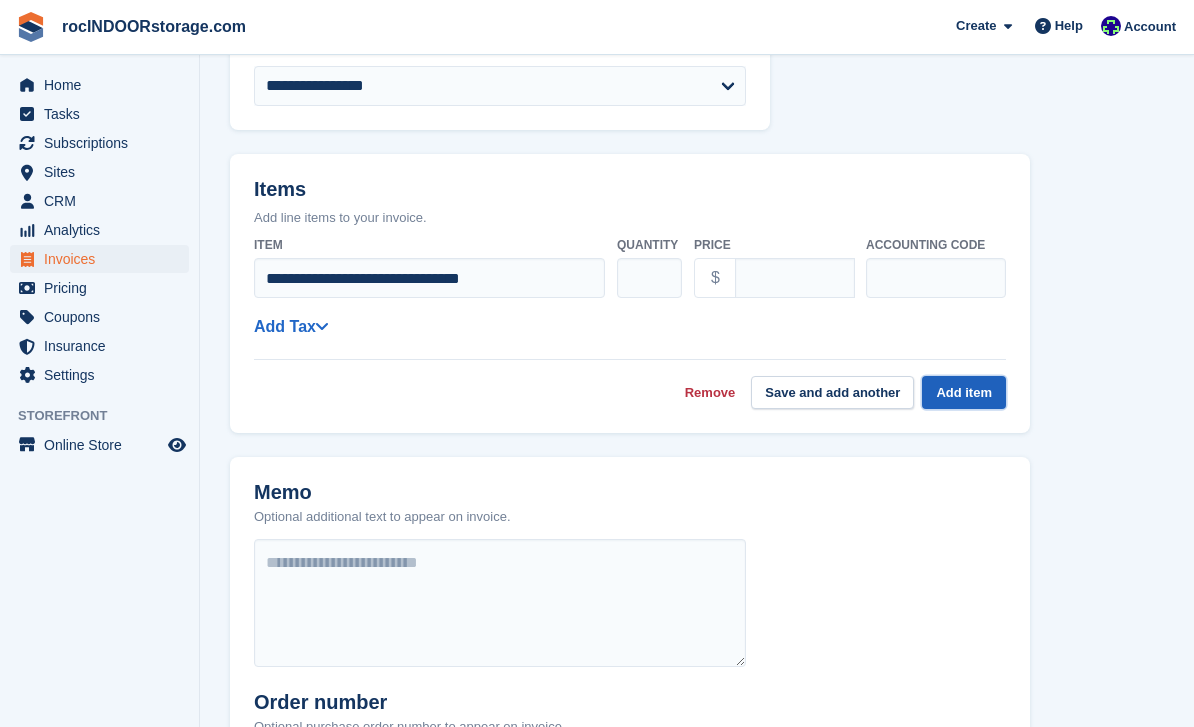 click on "Add item" at bounding box center [964, 392] 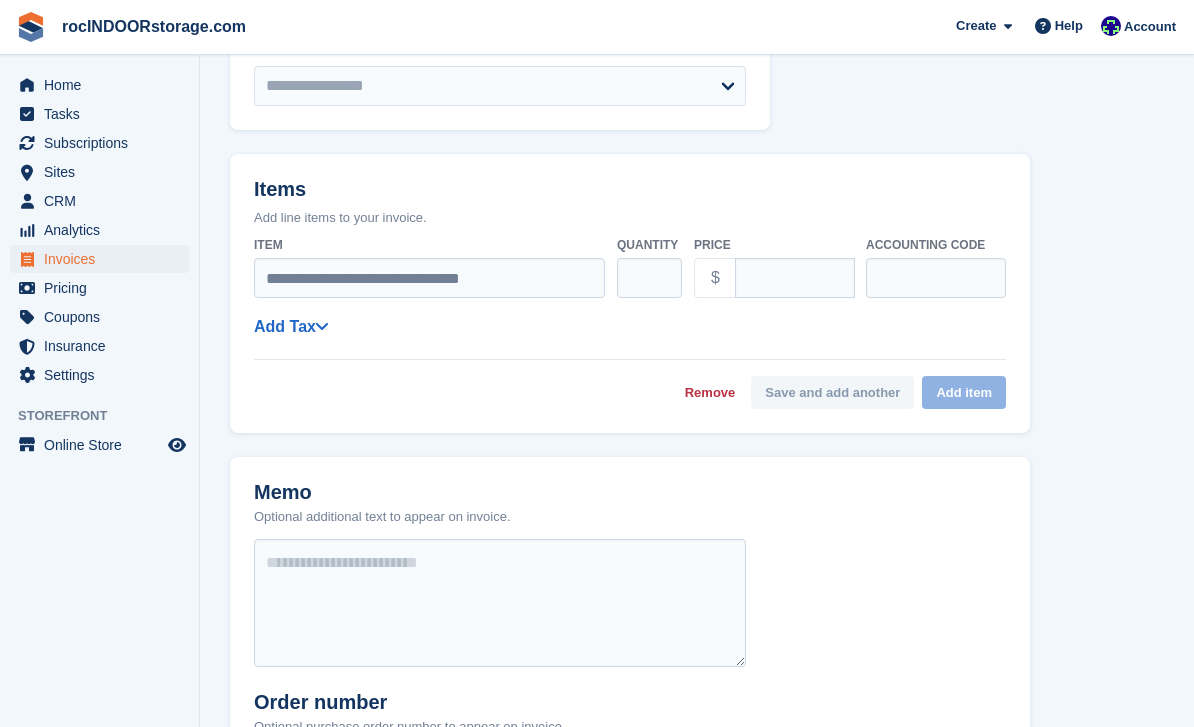 select on "******" 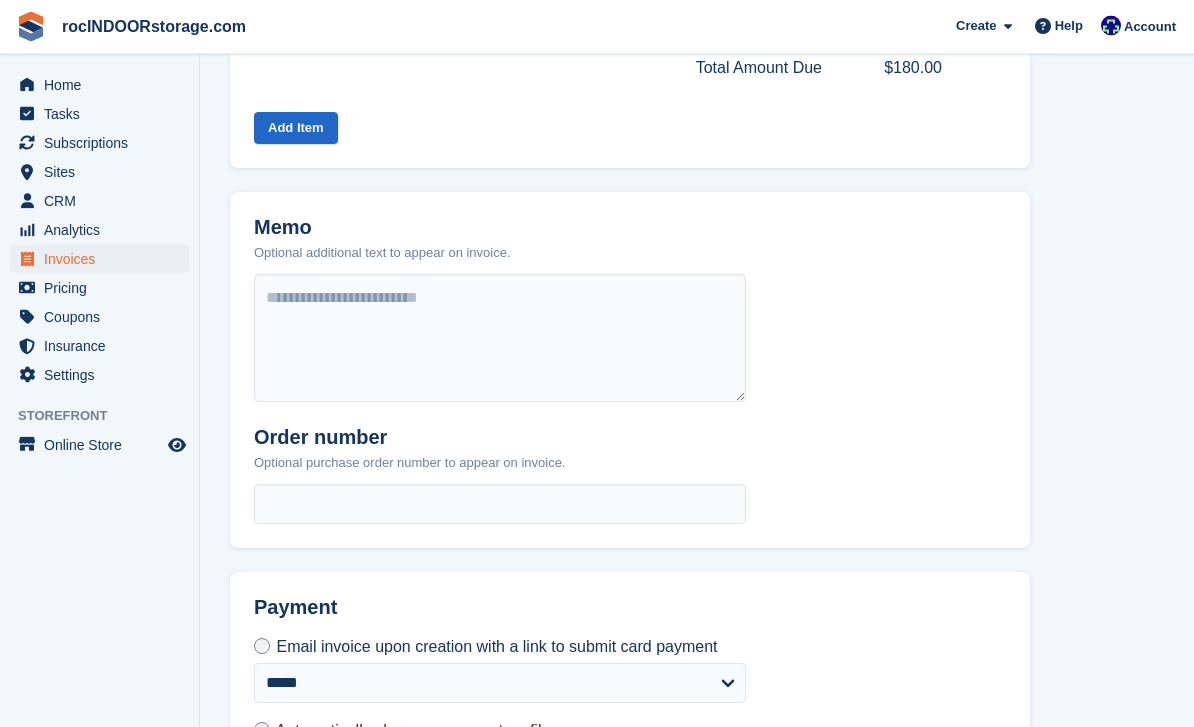 scroll, scrollTop: 772, scrollLeft: 0, axis: vertical 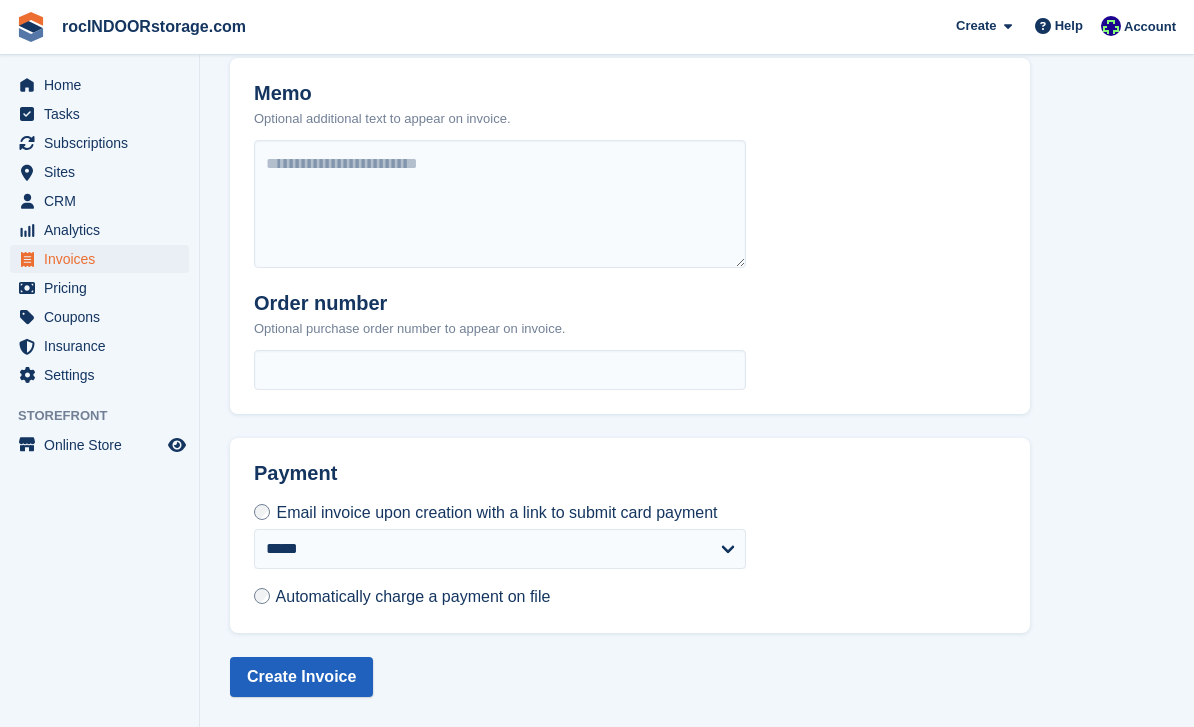 click on "Create Invoice" at bounding box center [301, 677] 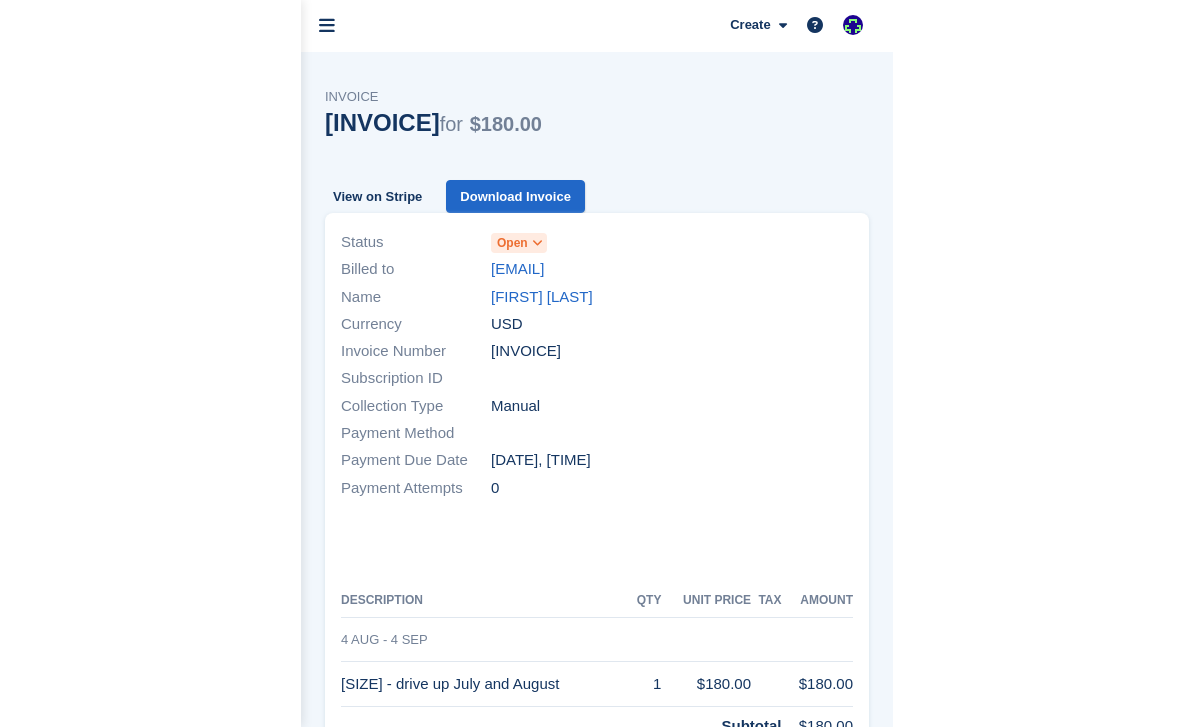 scroll, scrollTop: 100, scrollLeft: 0, axis: vertical 